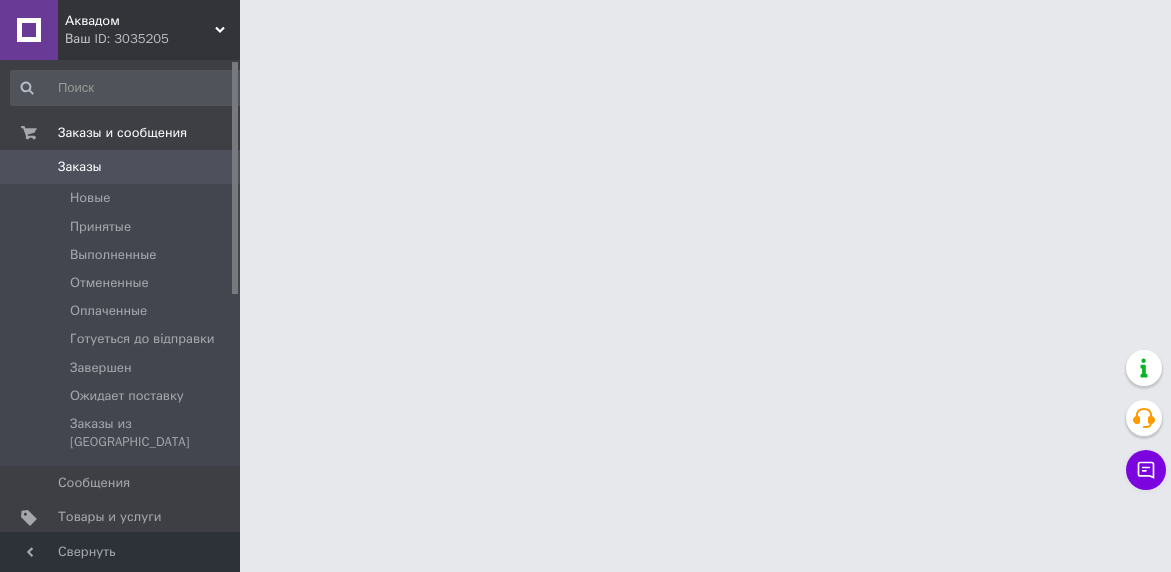 scroll, scrollTop: 0, scrollLeft: 0, axis: both 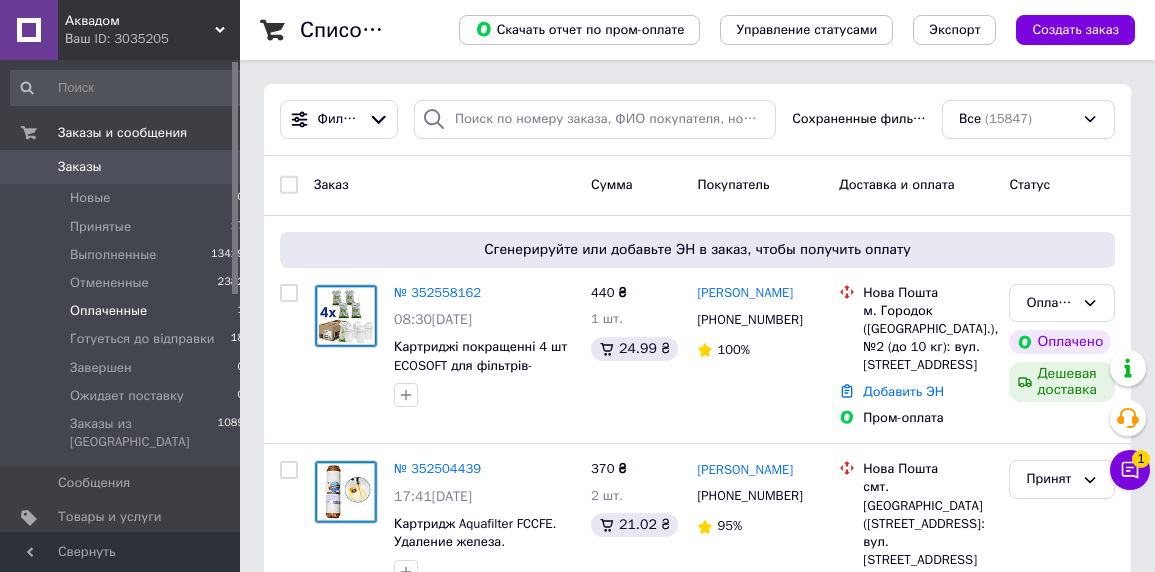 click on "Оплаченные" at bounding box center [108, 311] 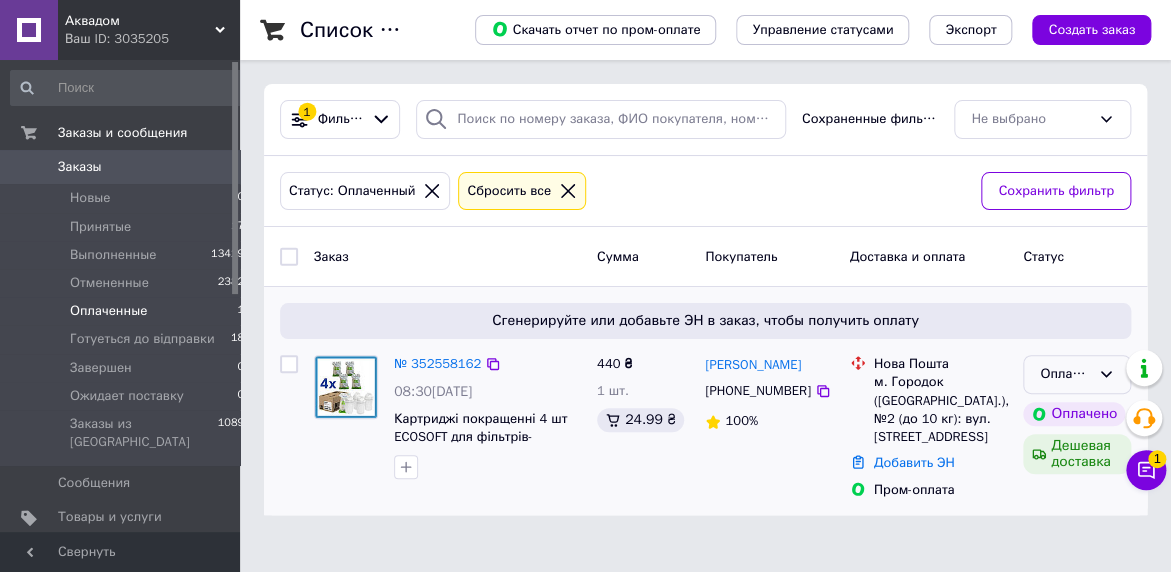 click on "Оплаченный" at bounding box center [1065, 374] 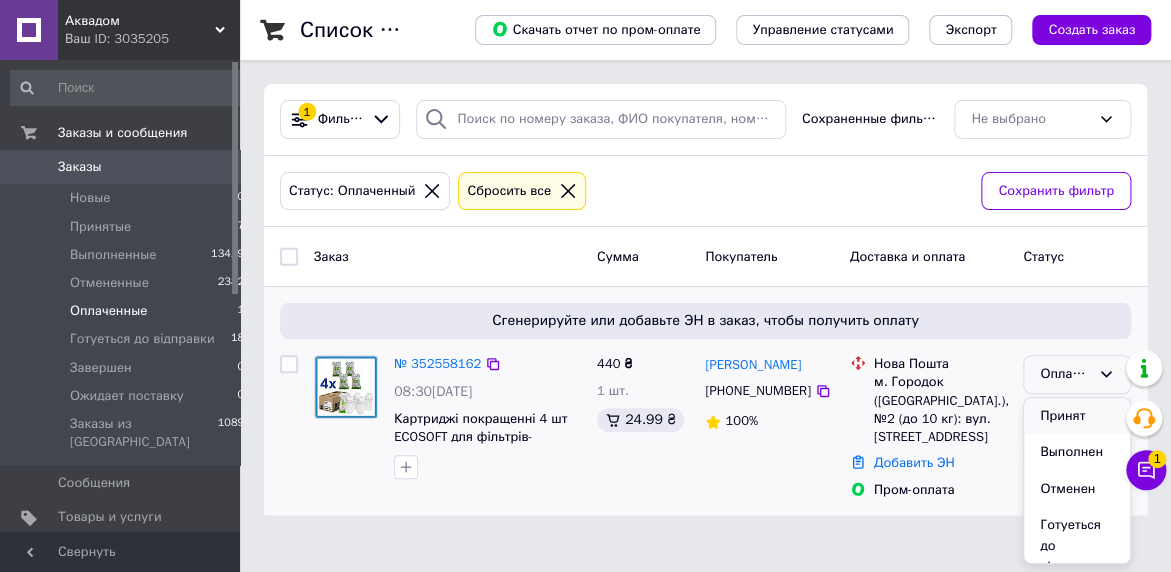 click on "Принят" at bounding box center [1077, 416] 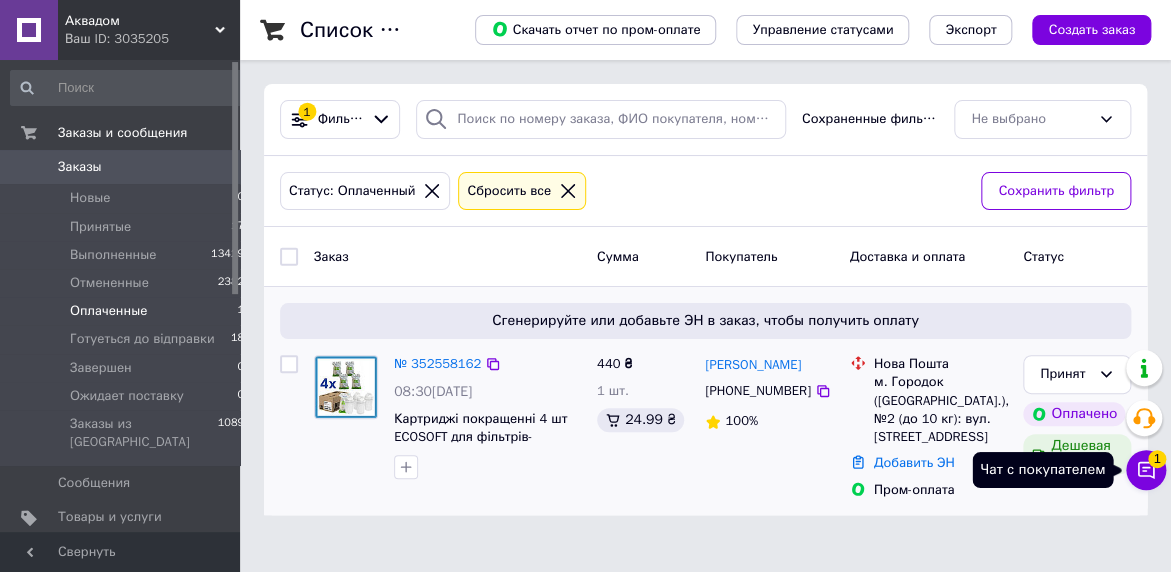 click 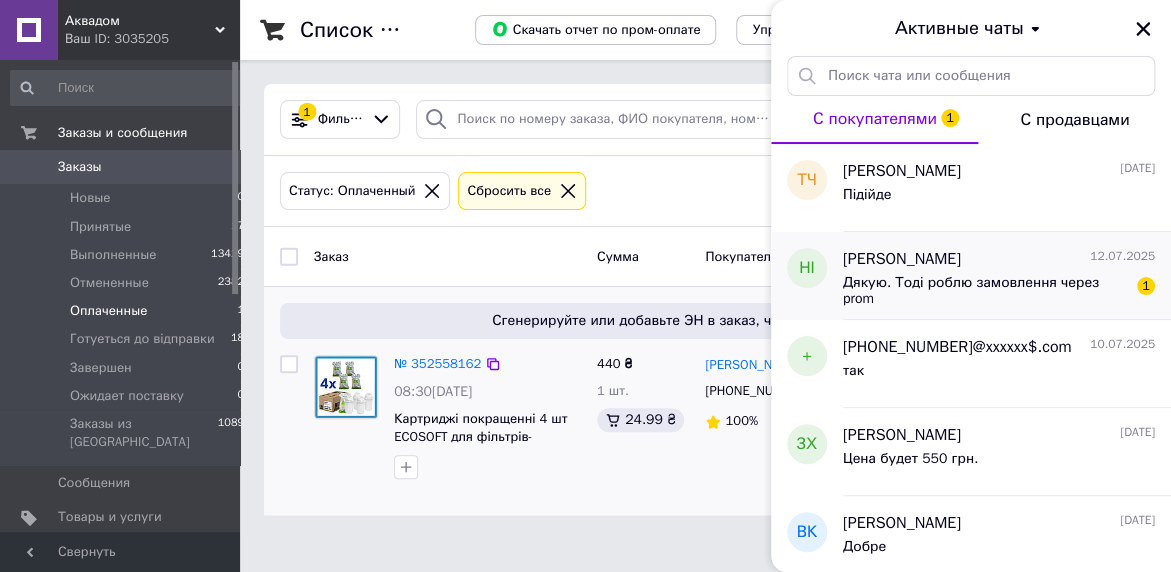 click on "Дякую.
Тоді роблю замовлення через prom" at bounding box center [985, 291] 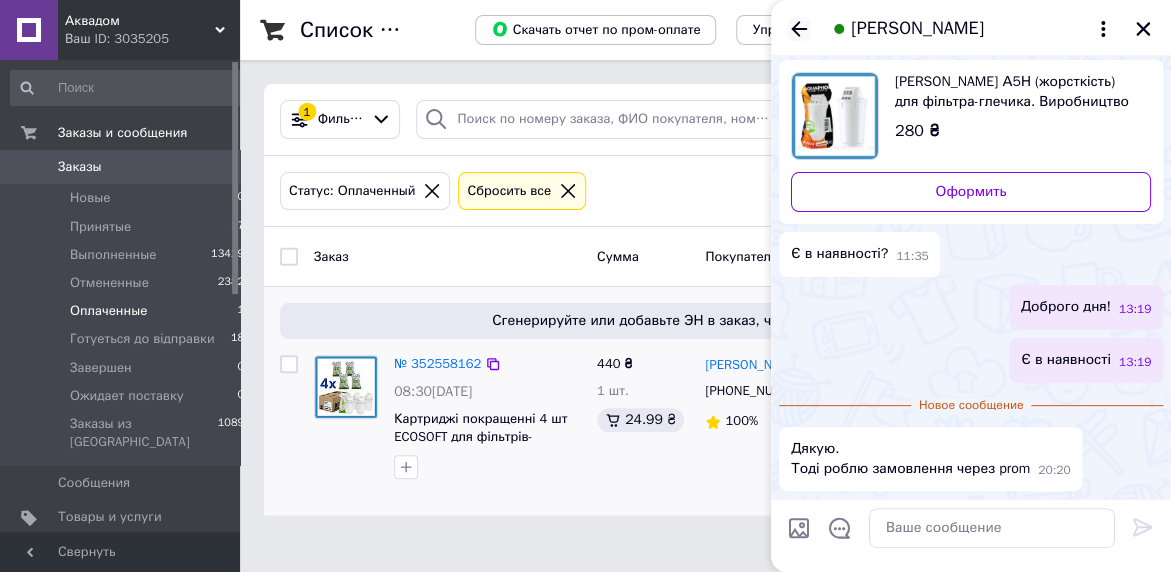 click 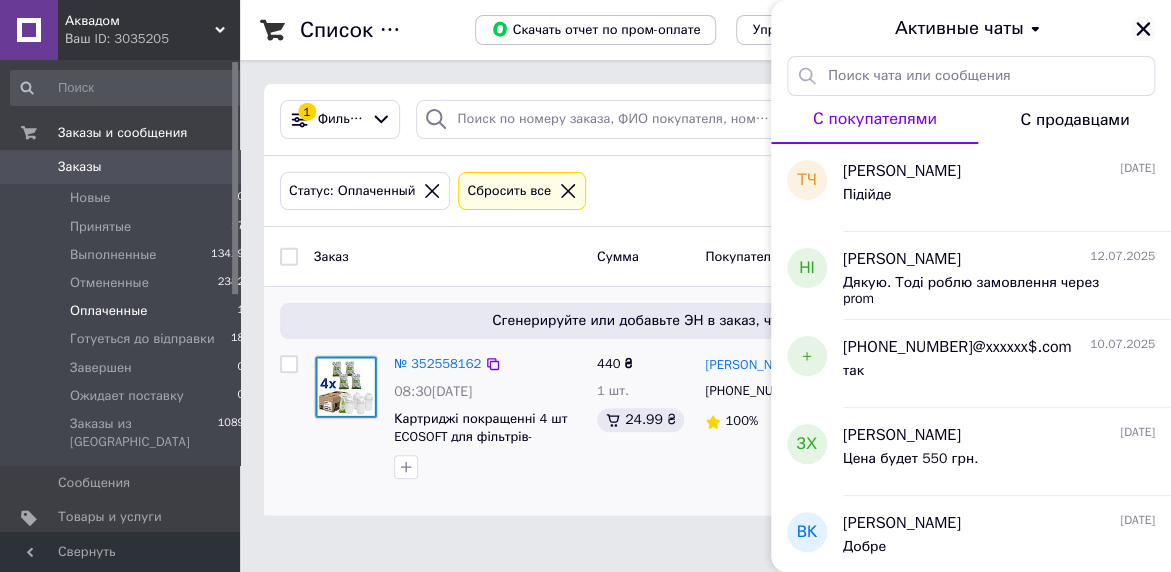 click 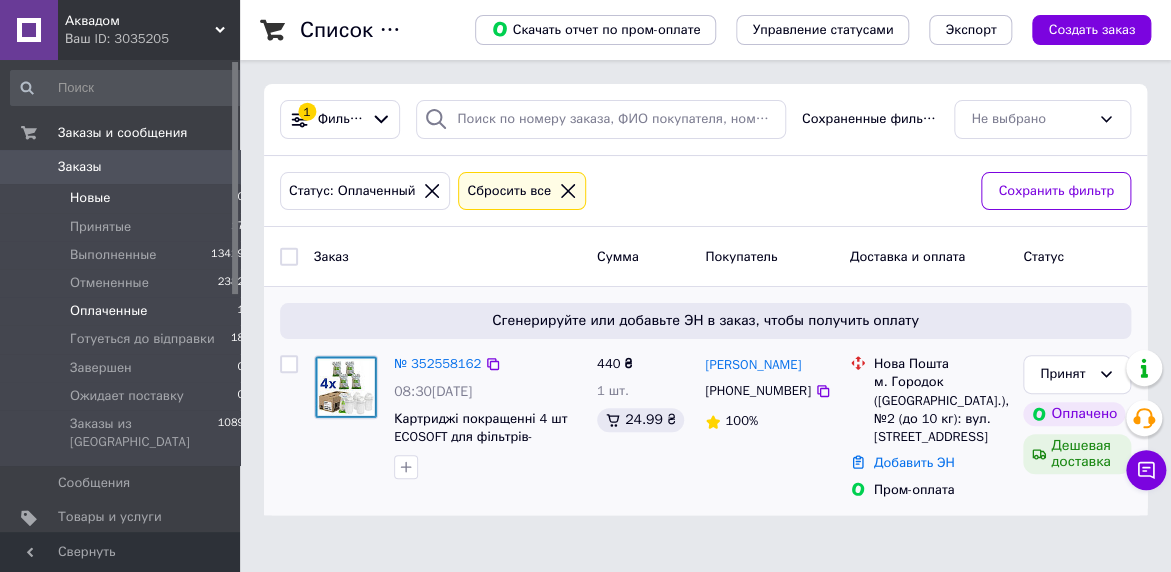 click on "Новые" at bounding box center (90, 198) 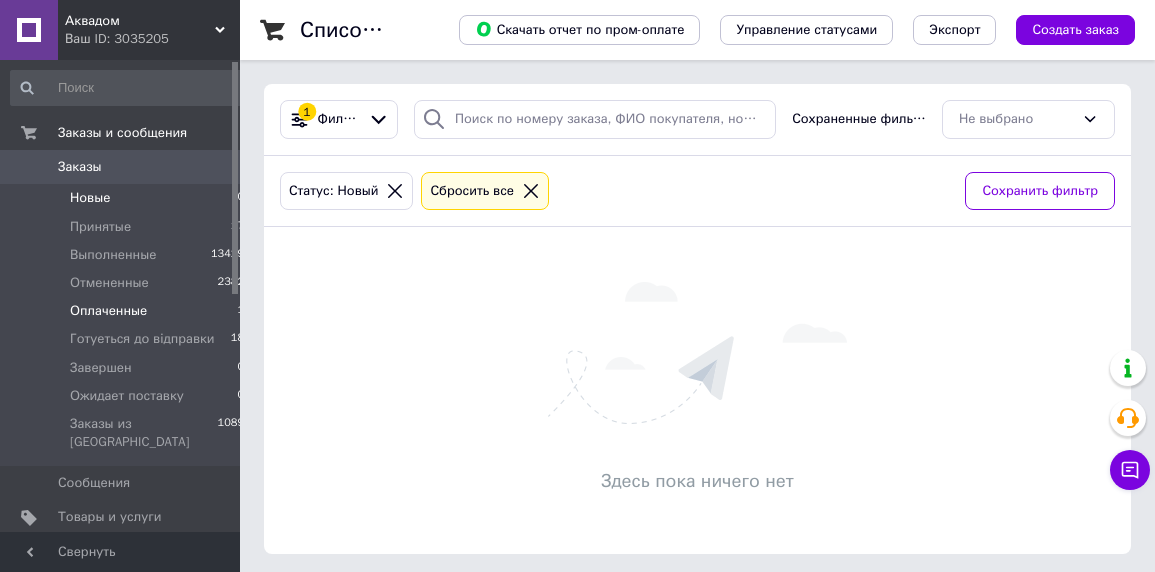 click on "Оплаченные" at bounding box center (108, 311) 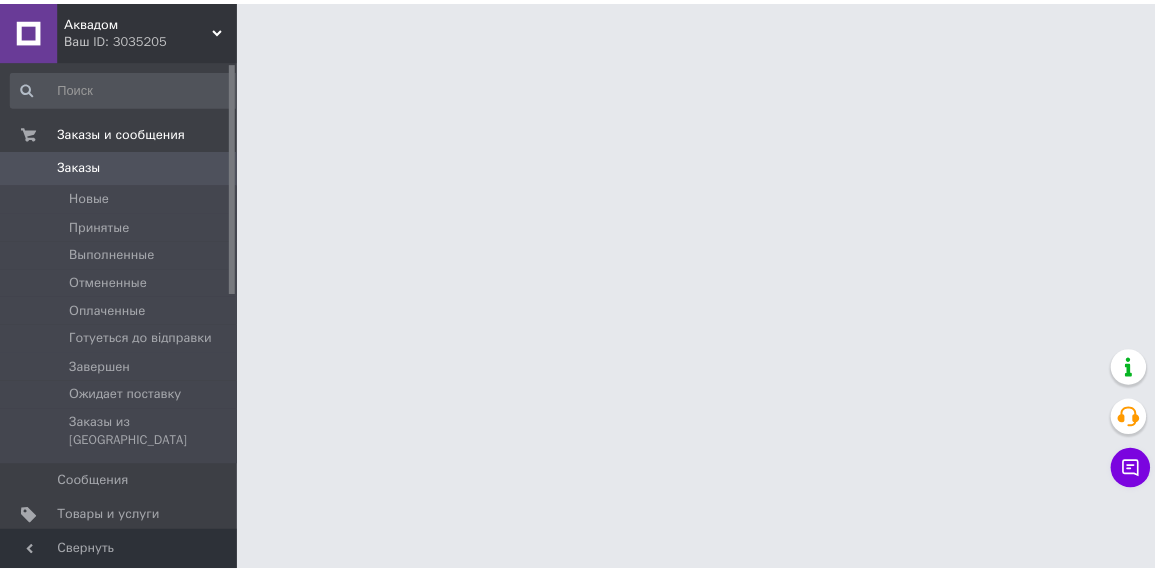 scroll, scrollTop: 0, scrollLeft: 0, axis: both 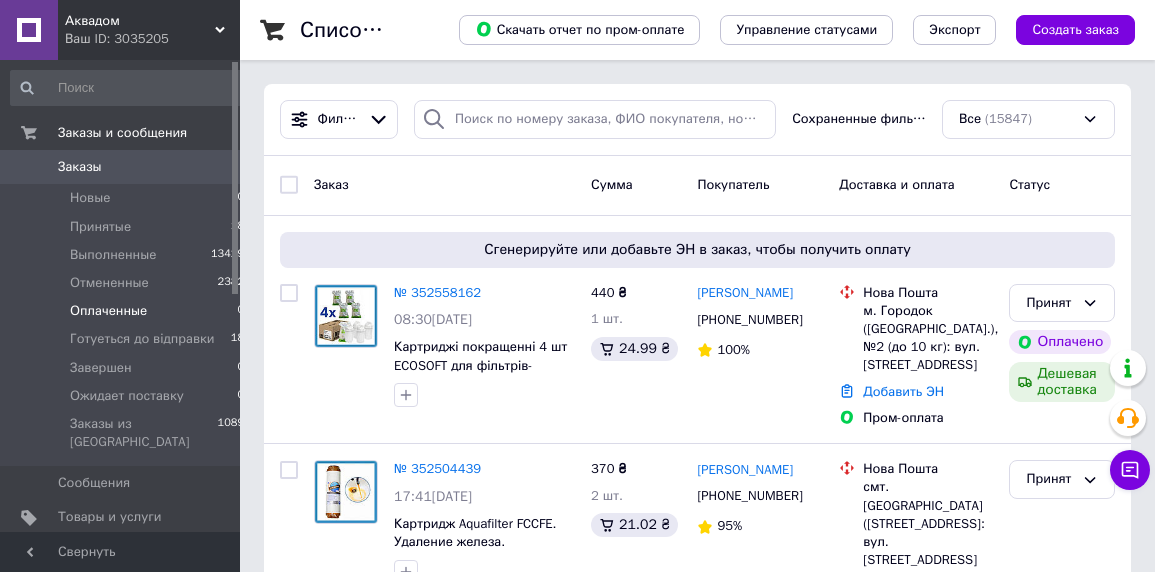 click on "Оплаченные" at bounding box center (108, 311) 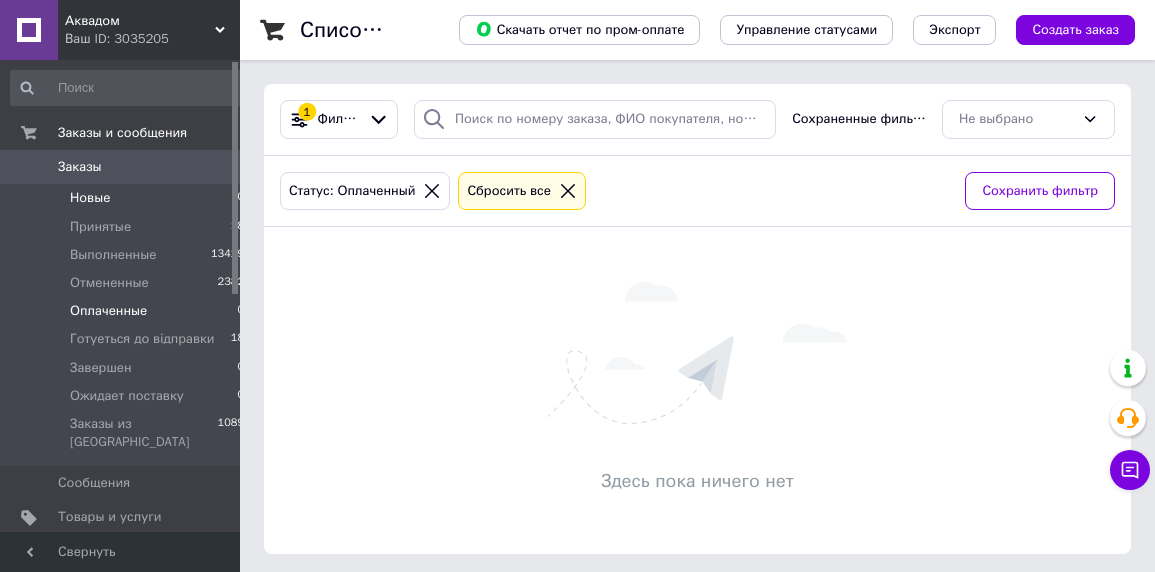 click on "Новые" at bounding box center (90, 198) 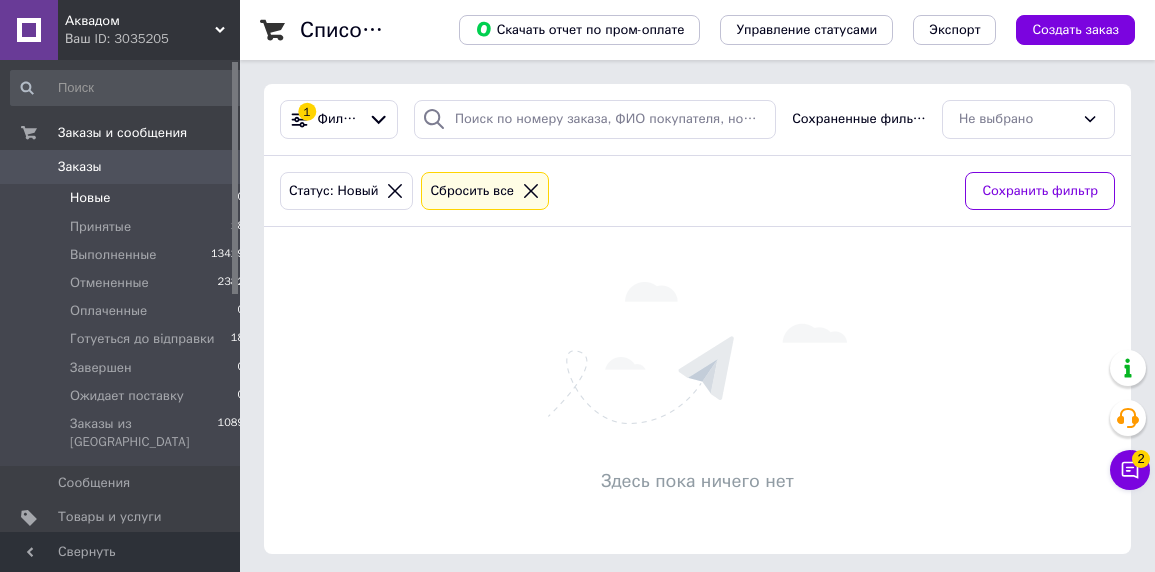 click on "Здесь пока ничего нет" at bounding box center [697, 390] 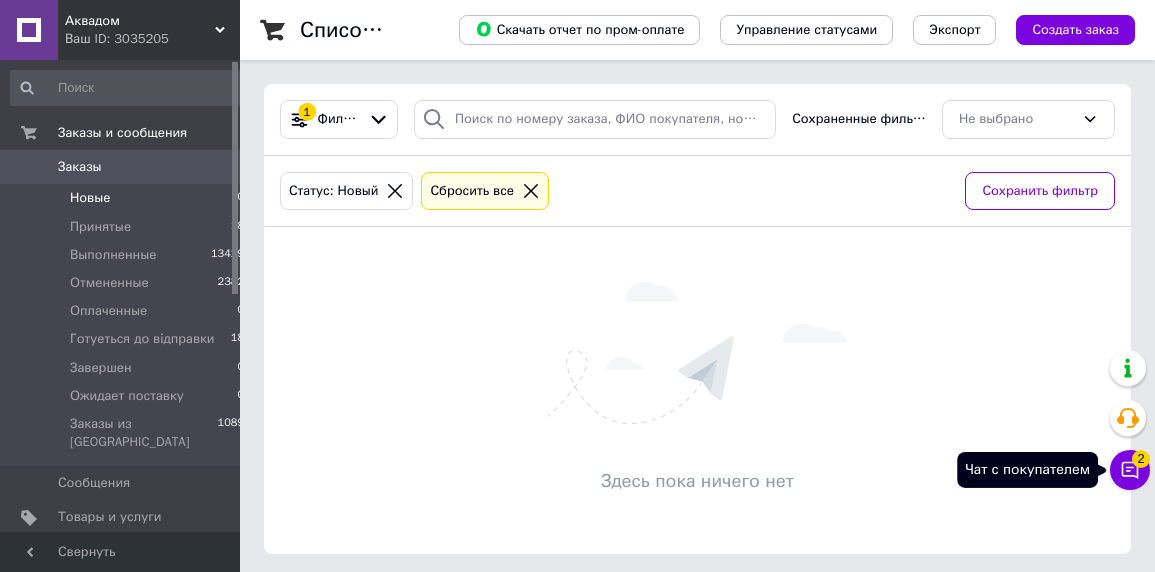 click 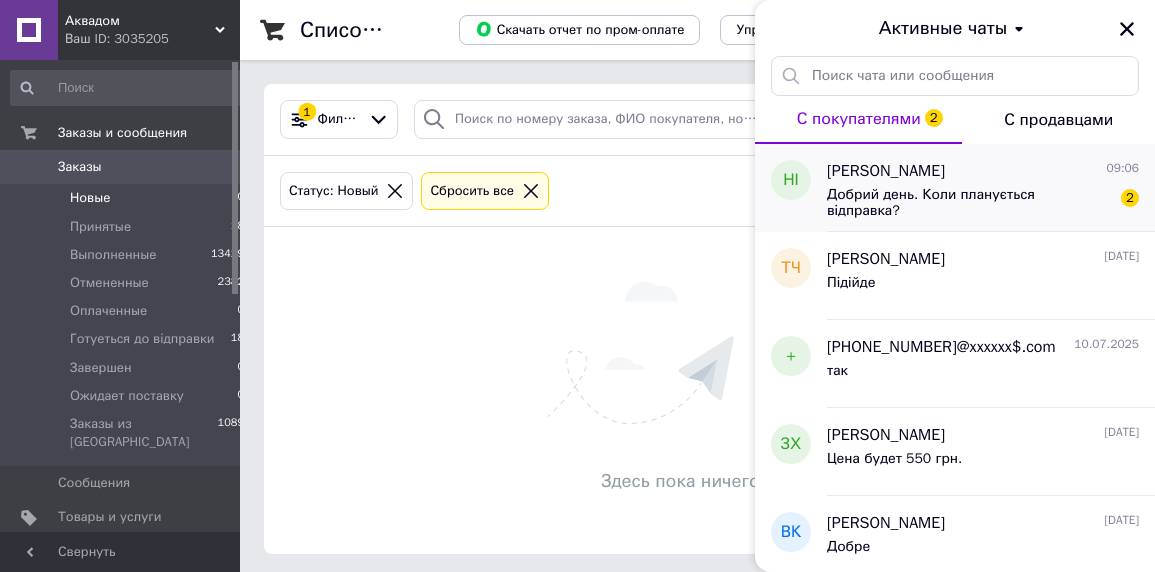 click on "Добрий день. Коли планується відправка?" at bounding box center (969, 203) 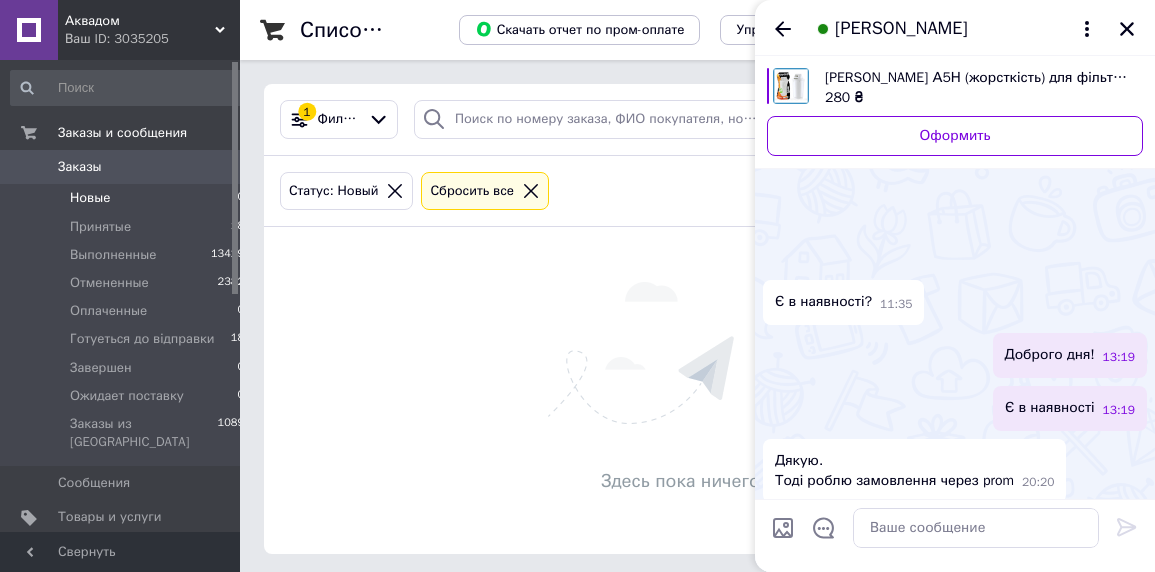 scroll, scrollTop: 476, scrollLeft: 0, axis: vertical 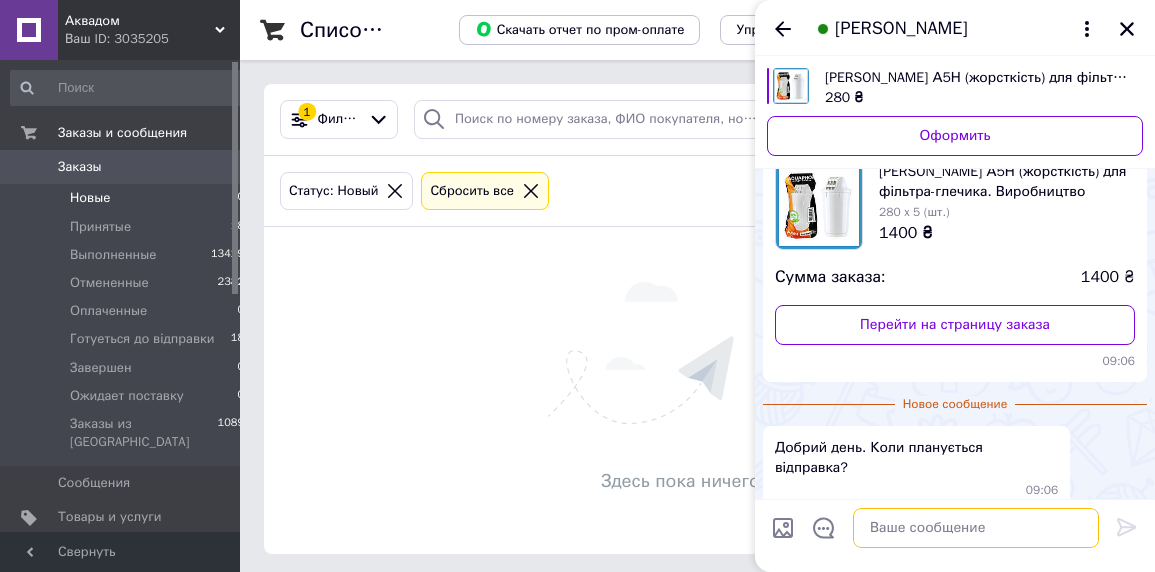 click at bounding box center (976, 528) 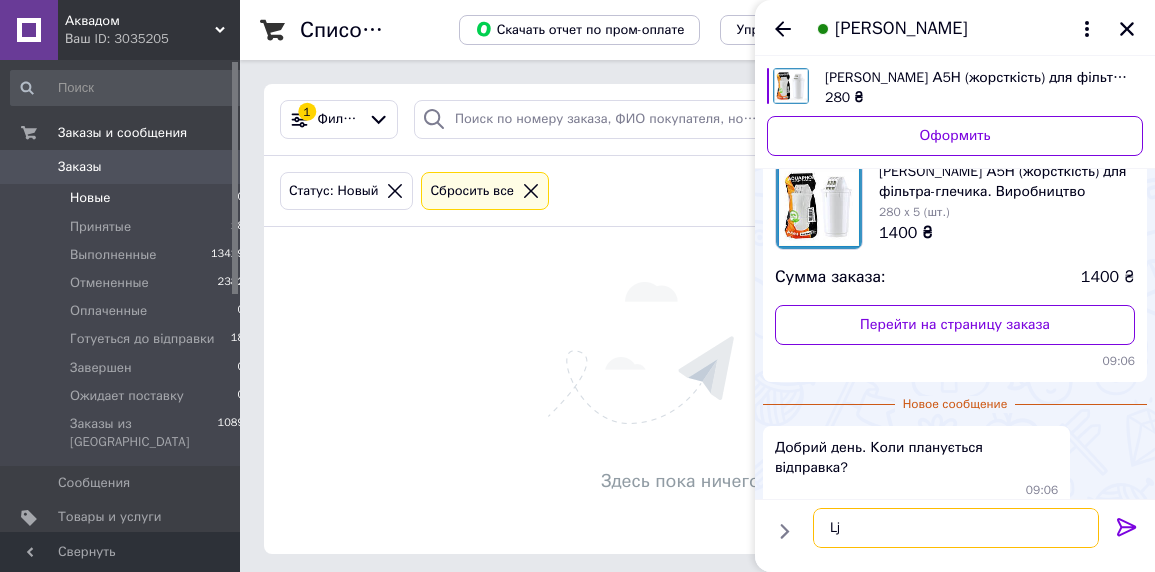 type on "L" 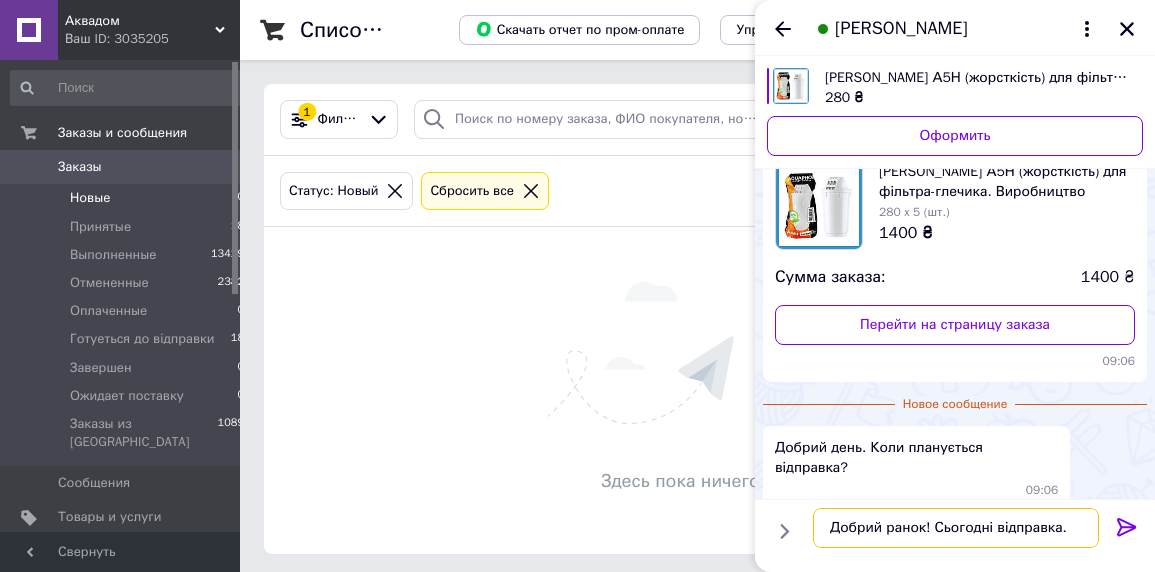 type on "Добрий ранок! Сьогодні відправка." 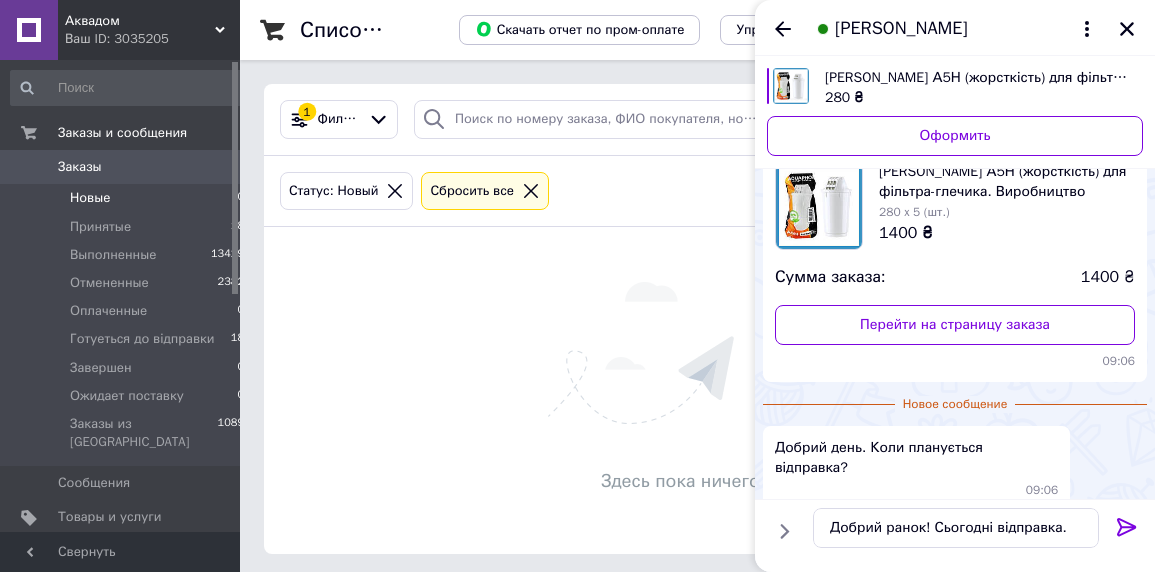click 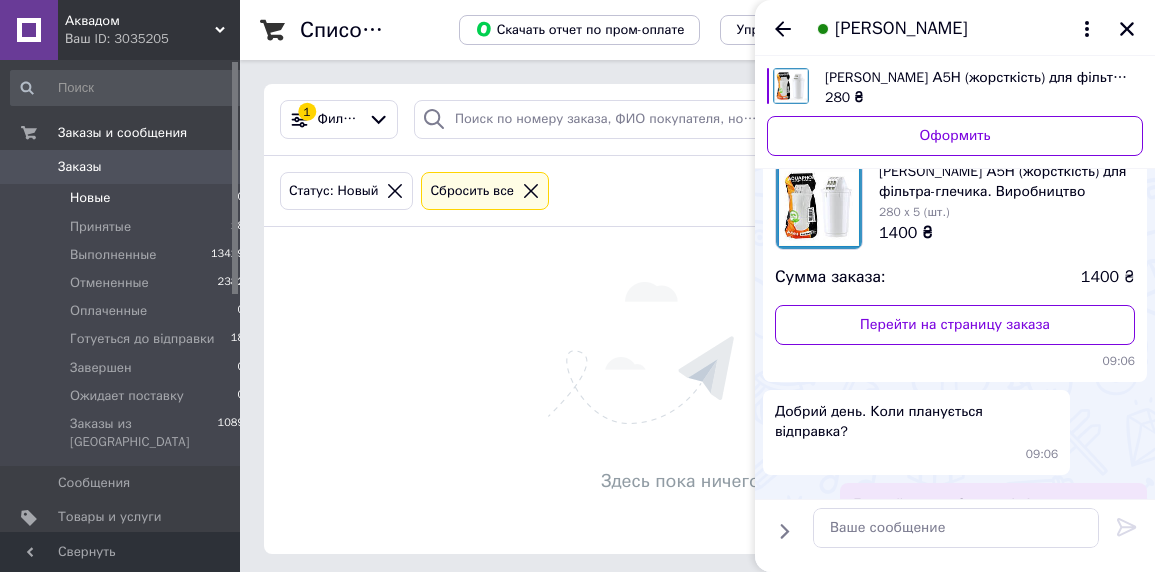 scroll, scrollTop: 462, scrollLeft: 0, axis: vertical 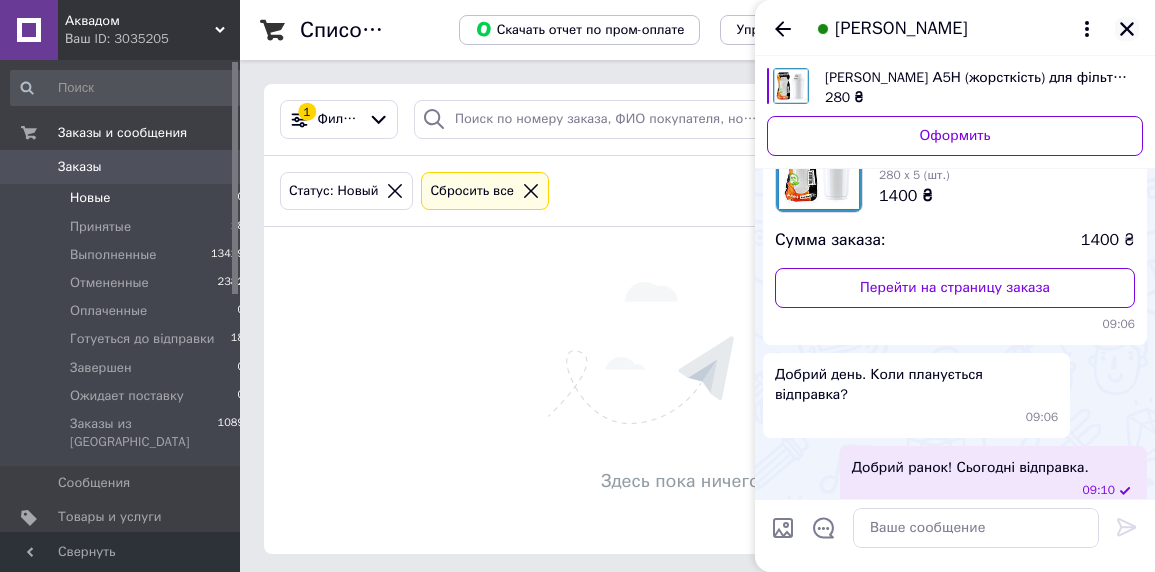 click 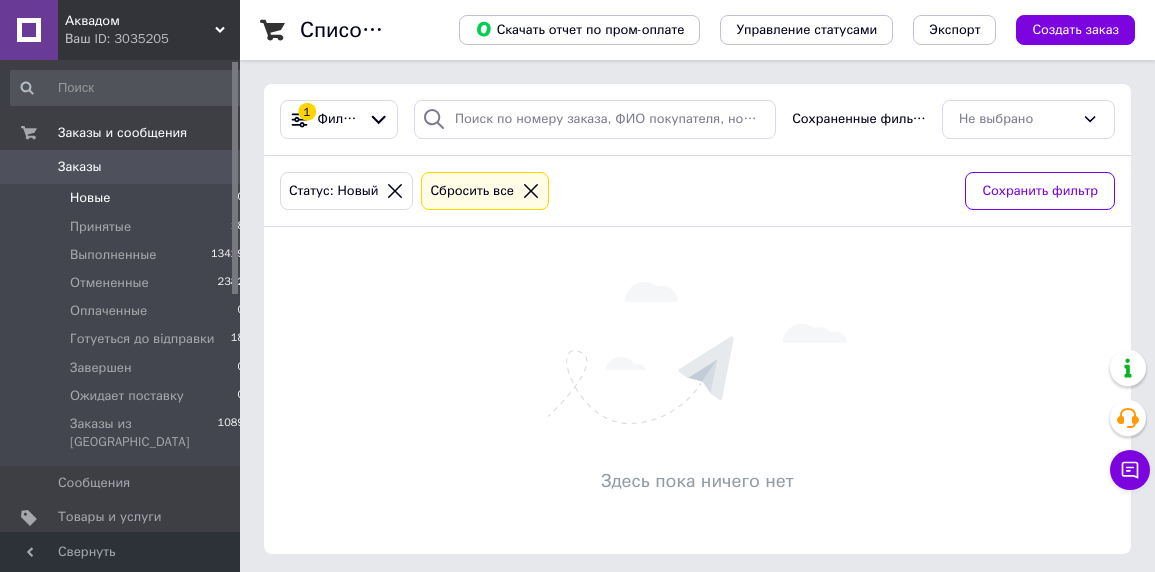 click on "Новые" at bounding box center [90, 198] 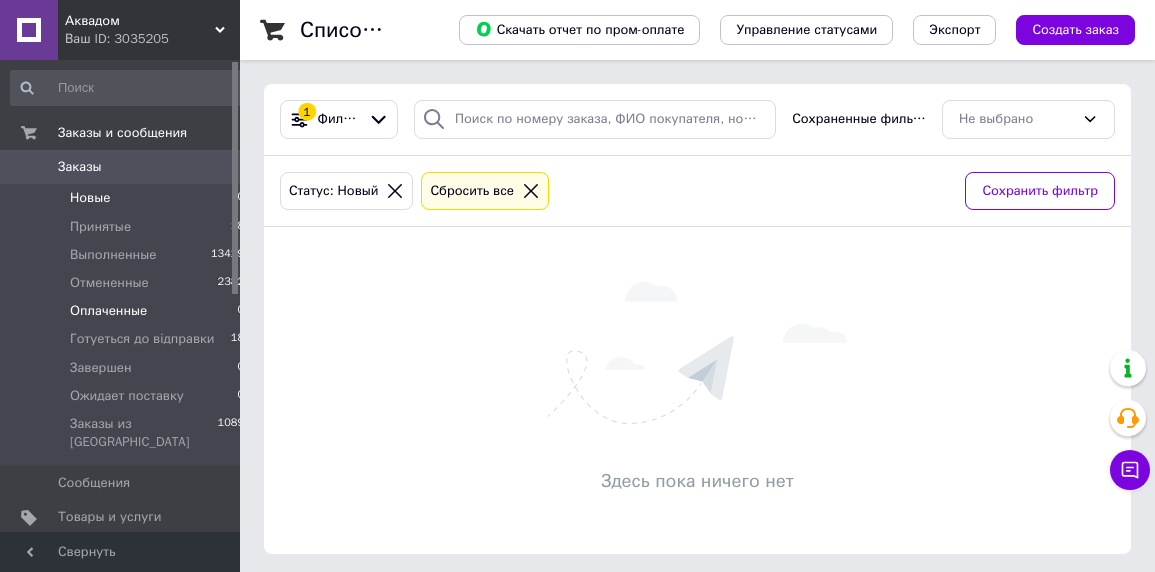 click on "Оплаченные" at bounding box center [108, 311] 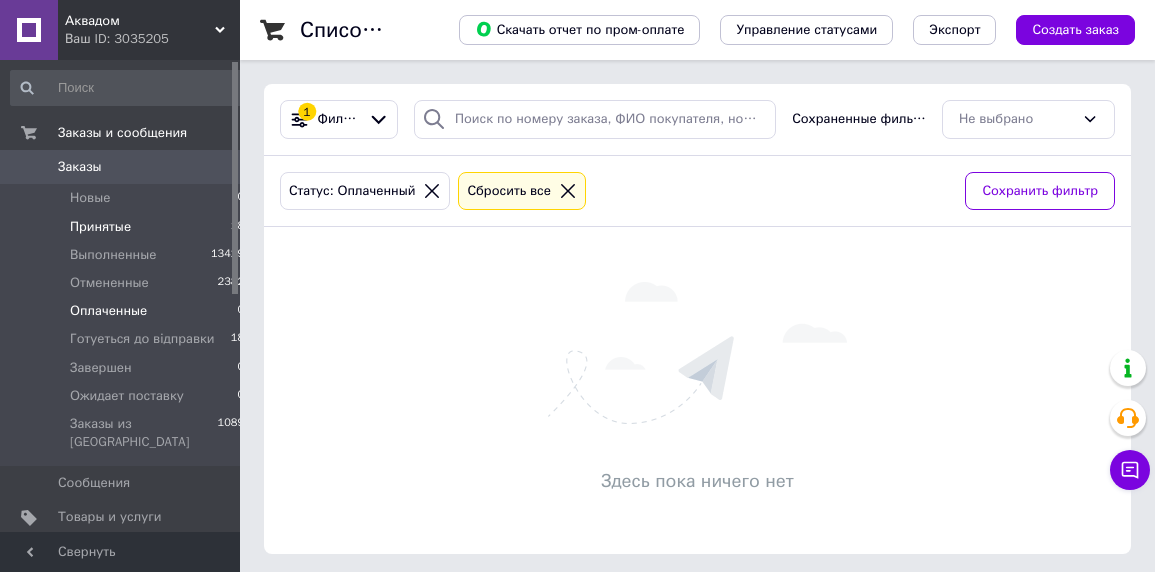 click on "Принятые" at bounding box center [100, 227] 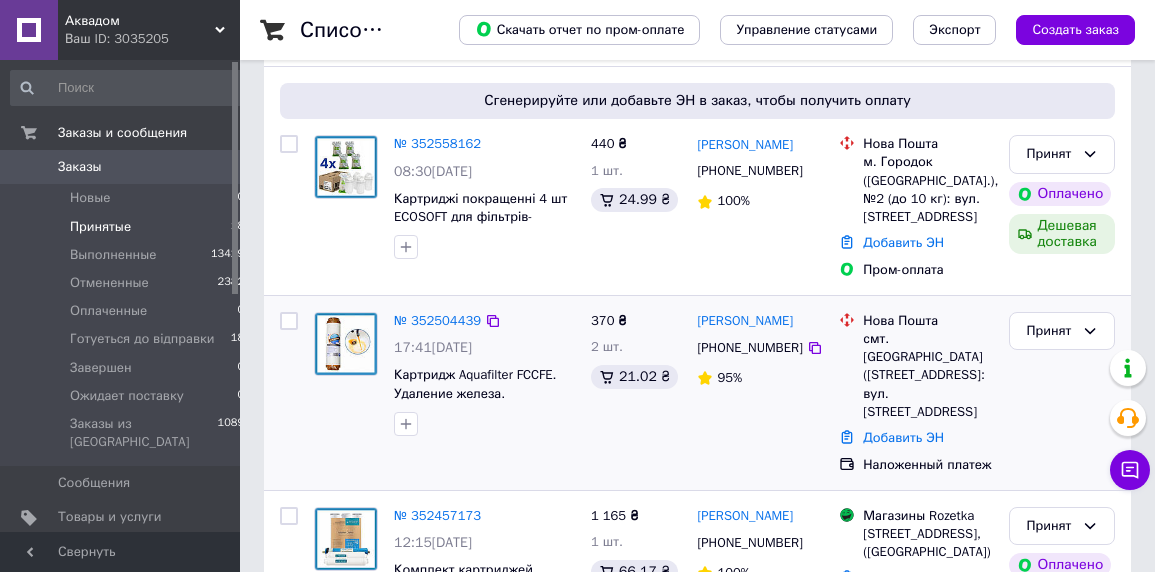 scroll, scrollTop: 330, scrollLeft: 0, axis: vertical 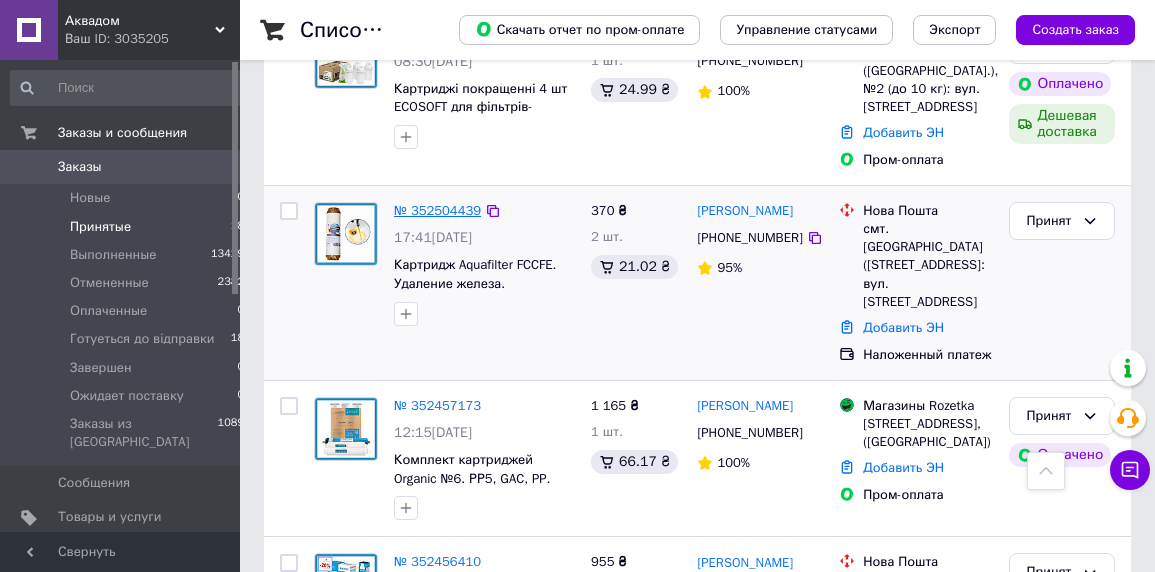 click on "№ 352504439" at bounding box center [437, 210] 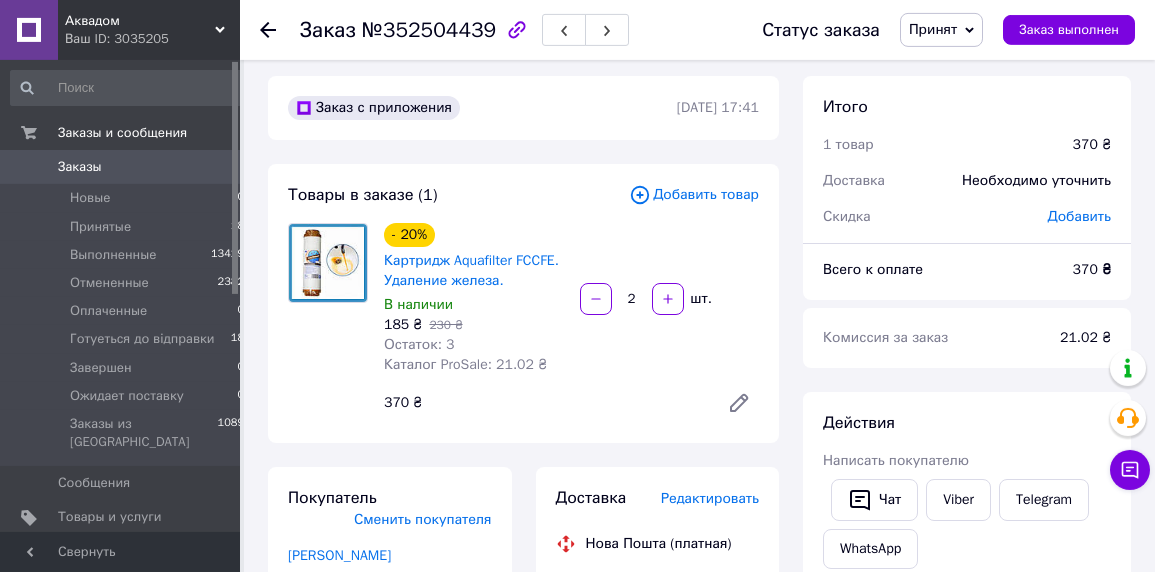 scroll, scrollTop: 0, scrollLeft: 0, axis: both 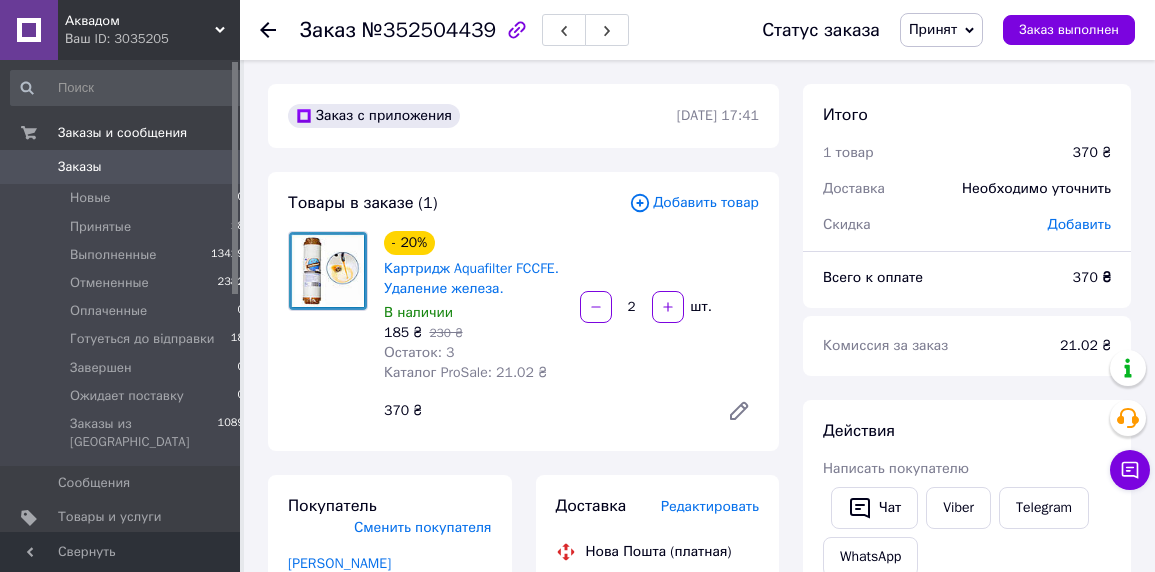 click on "Заказы 0" at bounding box center [128, 167] 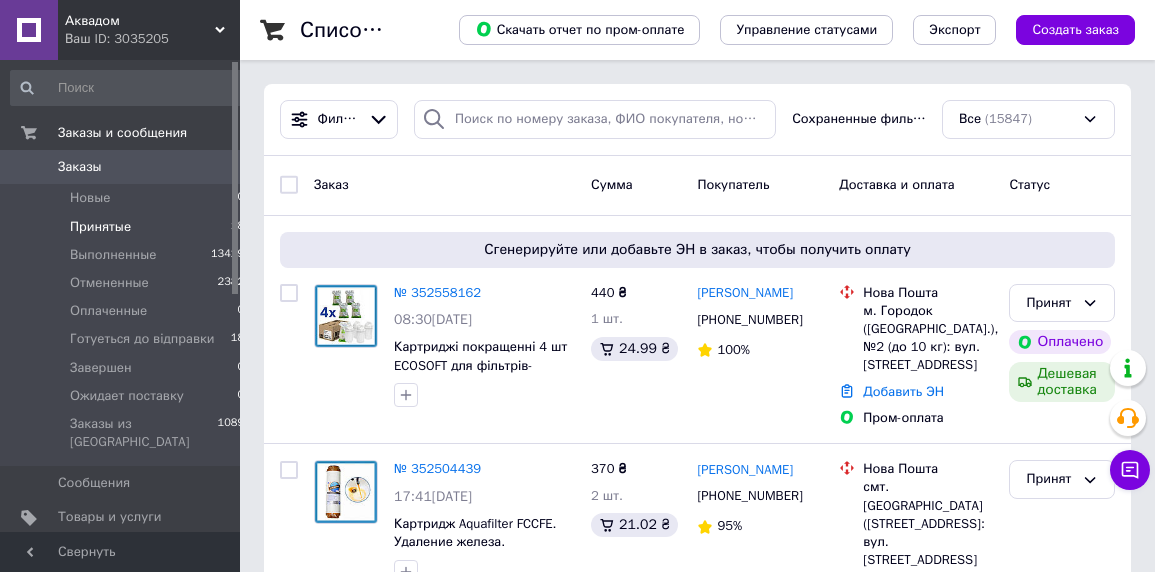 click on "Принятые" at bounding box center [100, 227] 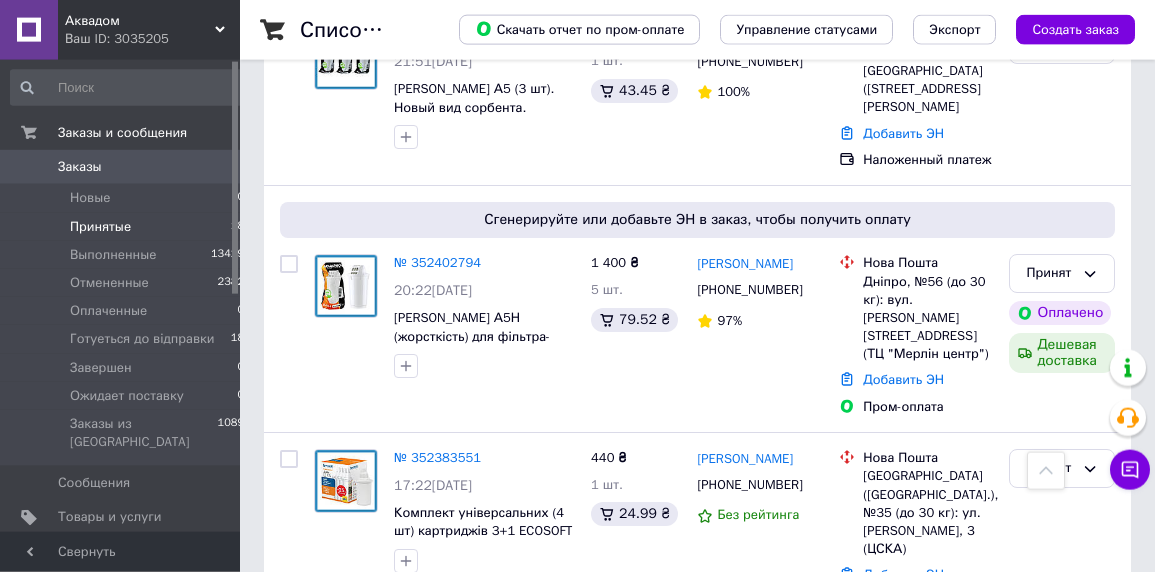 scroll, scrollTop: 2200, scrollLeft: 0, axis: vertical 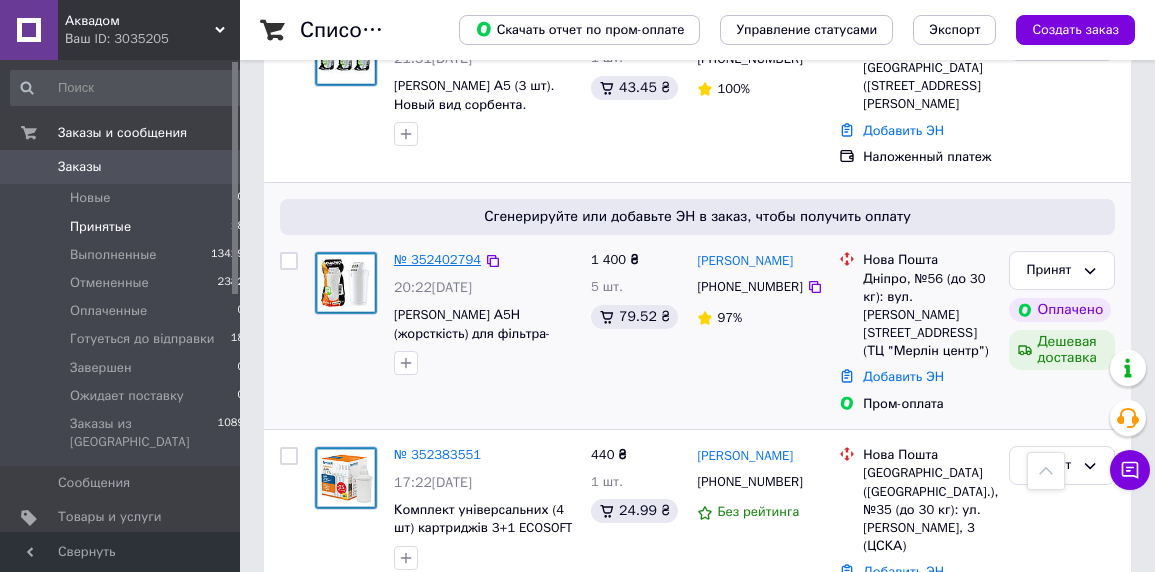 click on "№ 352402794" at bounding box center [437, 259] 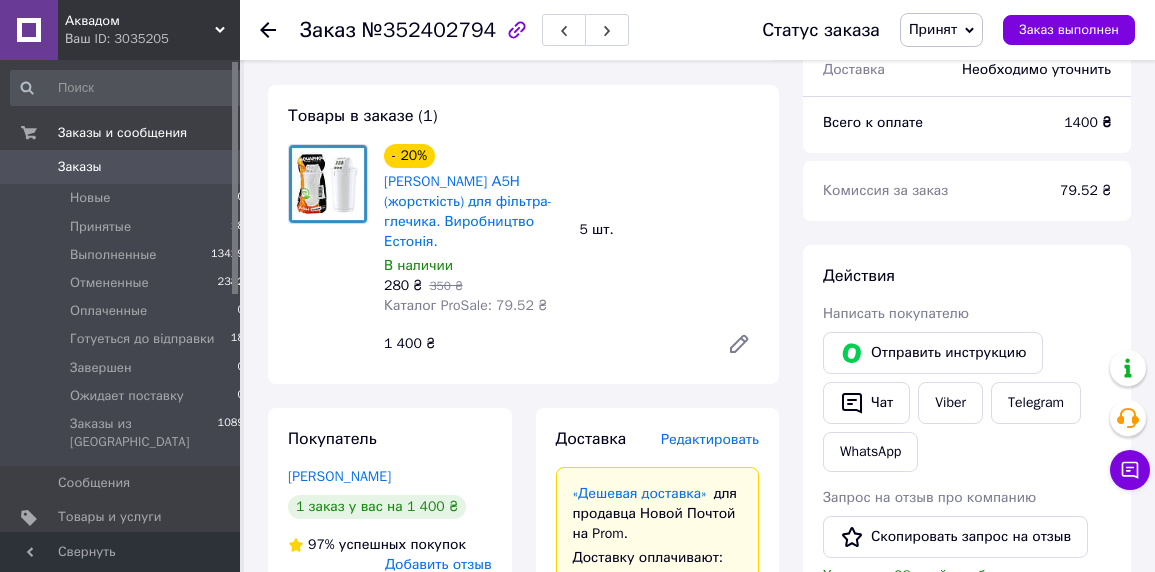 scroll, scrollTop: 1176, scrollLeft: 0, axis: vertical 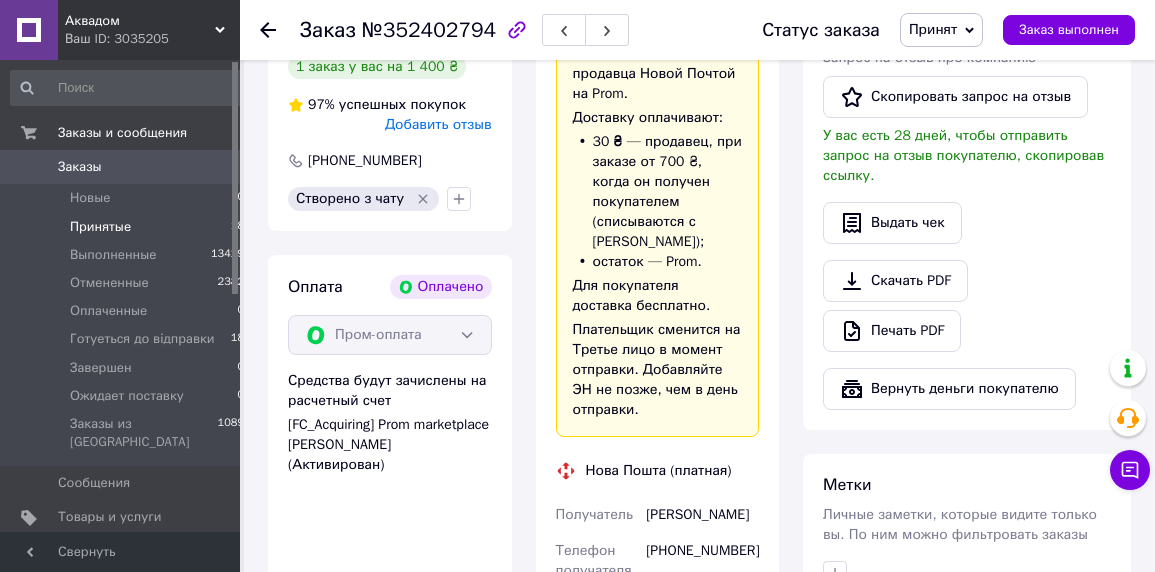 click on "Принятые" at bounding box center [100, 227] 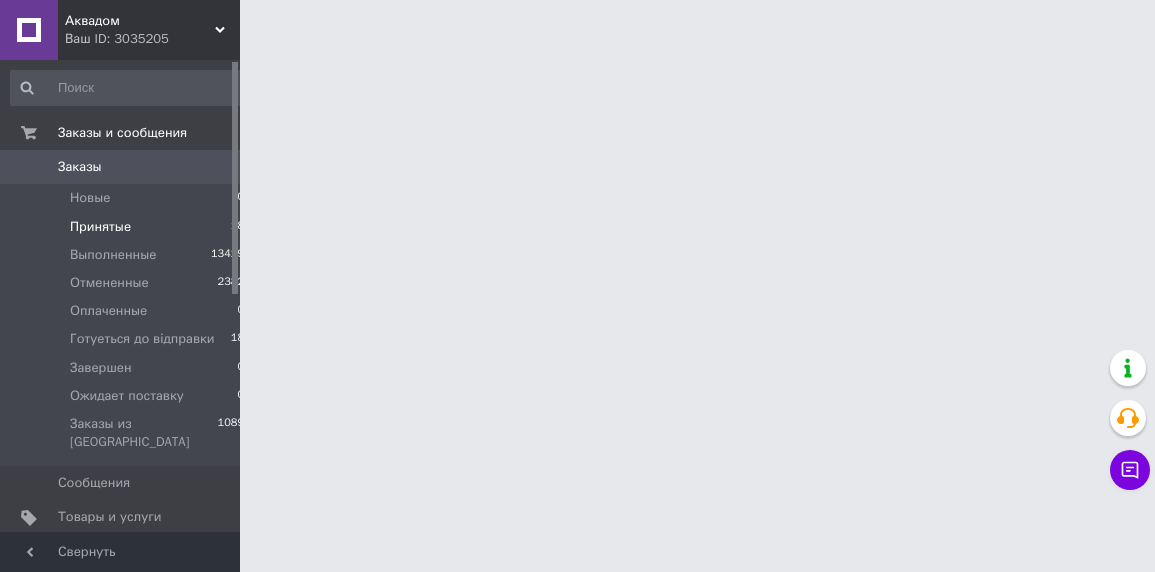 scroll, scrollTop: 0, scrollLeft: 0, axis: both 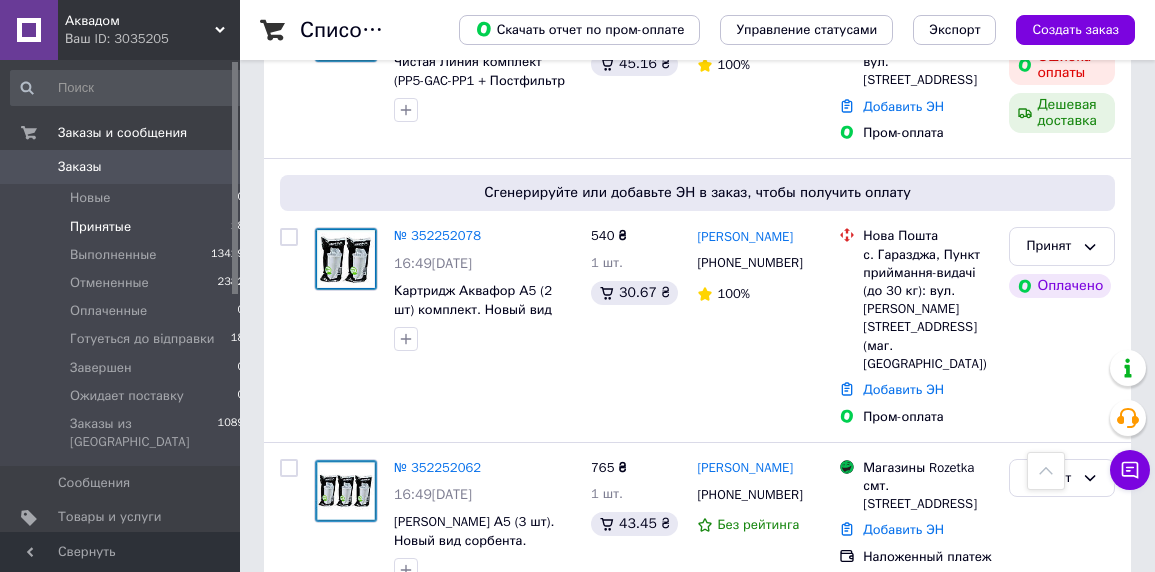 click on "Принятые" at bounding box center [100, 227] 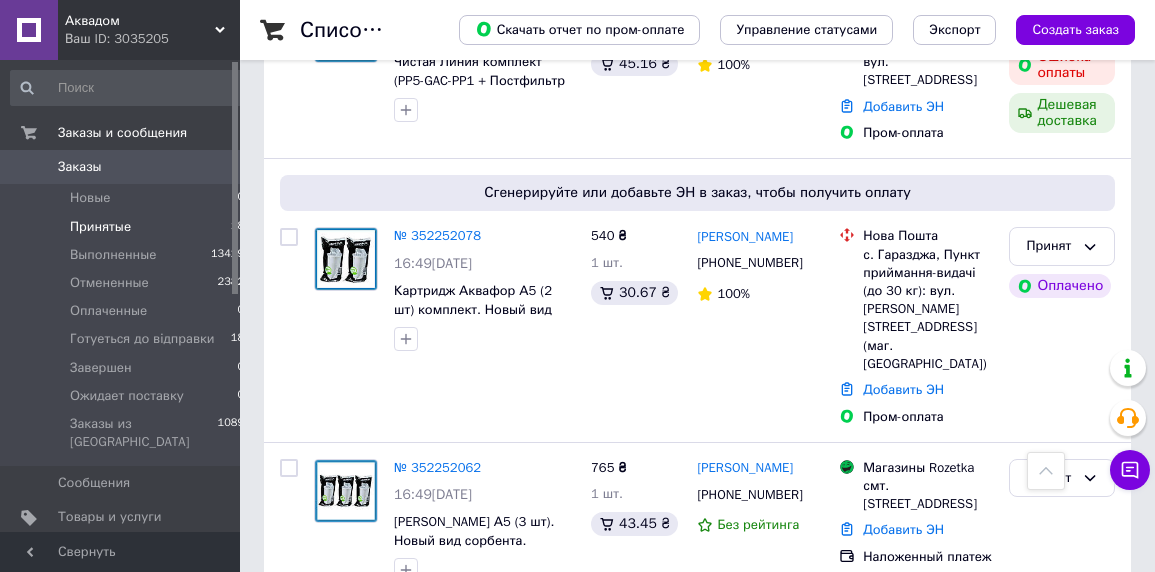 click on "№ 352247389" at bounding box center [437, 675] 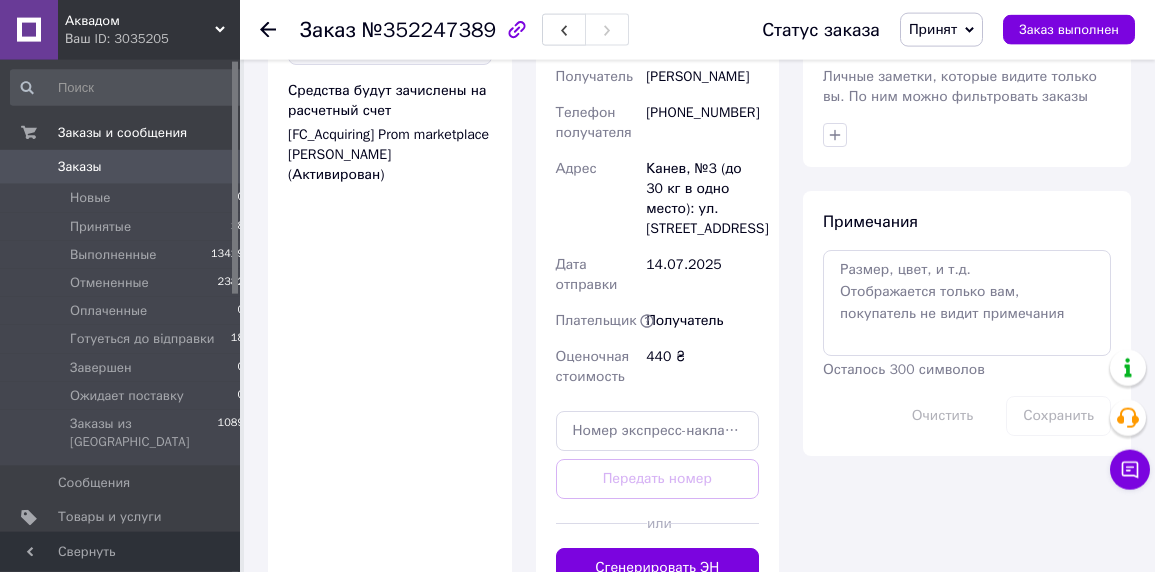 scroll, scrollTop: 1527, scrollLeft: 0, axis: vertical 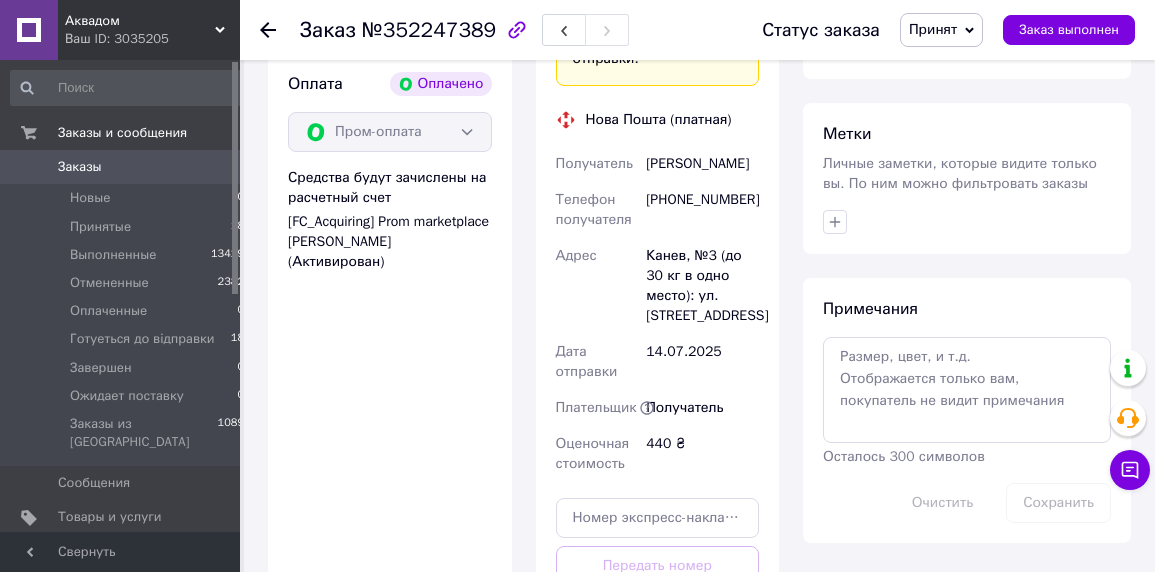 drag, startPoint x: 644, startPoint y: 143, endPoint x: 709, endPoint y: 160, distance: 67.18631 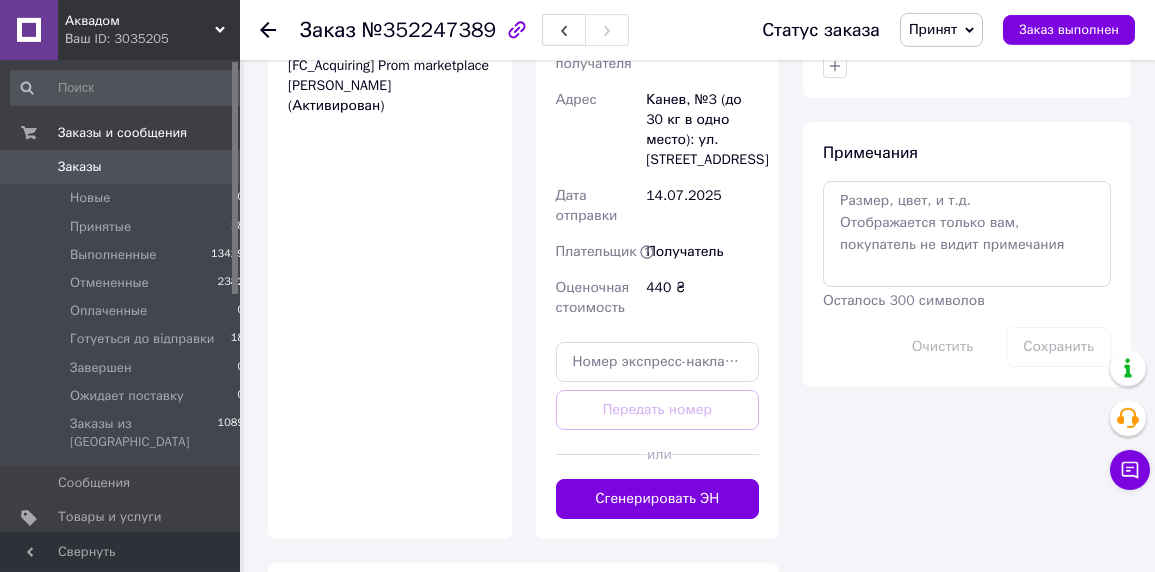 scroll, scrollTop: 1747, scrollLeft: 0, axis: vertical 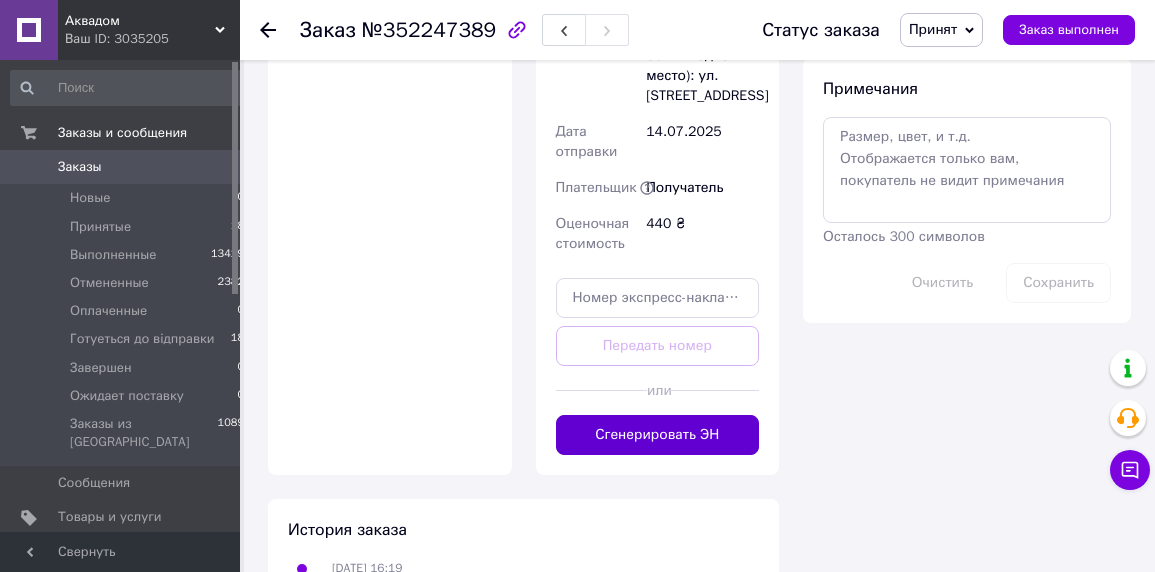 click on "Сгенерировать ЭН" at bounding box center (658, 435) 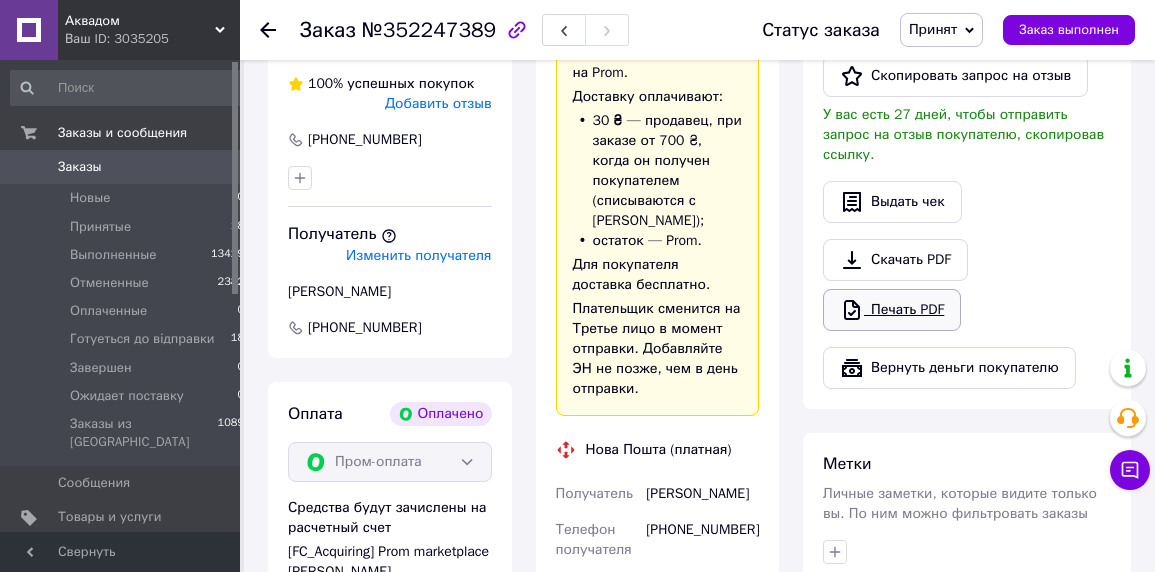 scroll, scrollTop: 647, scrollLeft: 0, axis: vertical 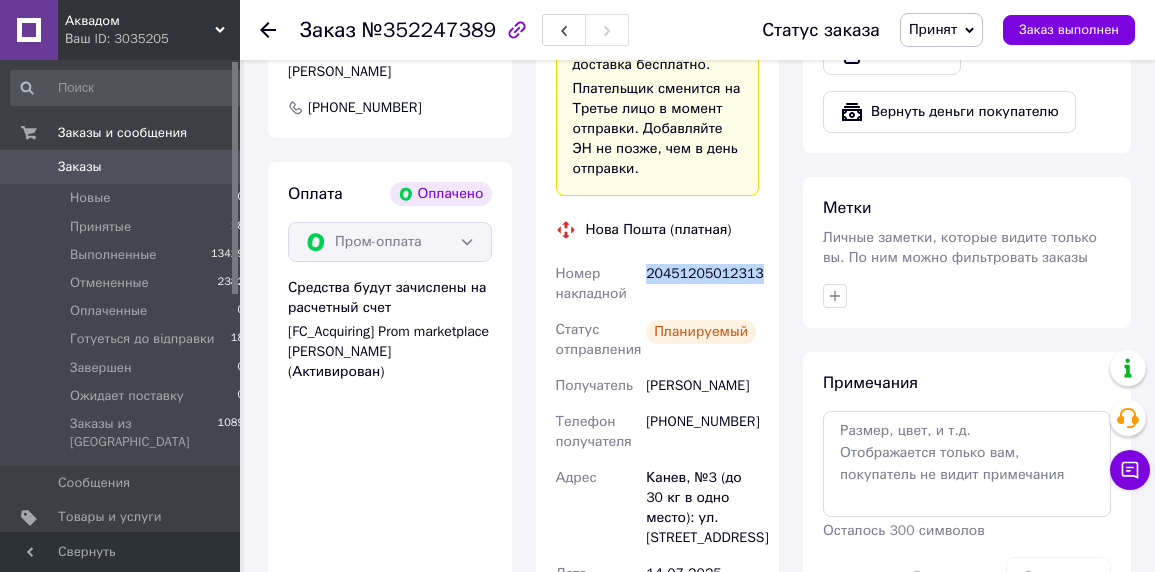 drag, startPoint x: 645, startPoint y: 253, endPoint x: 766, endPoint y: 253, distance: 121 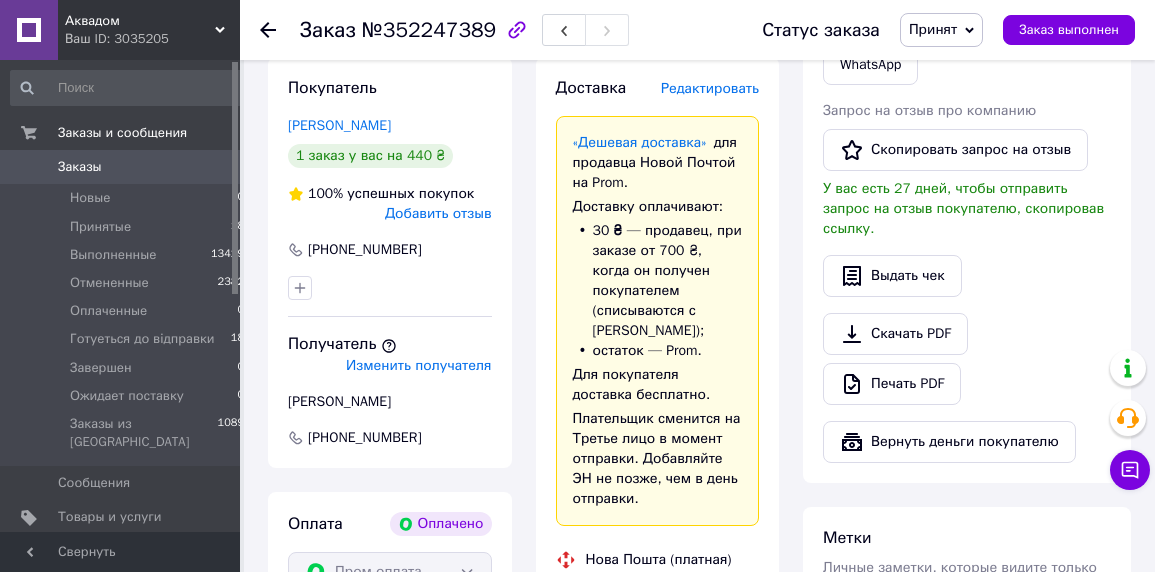 scroll, scrollTop: 757, scrollLeft: 0, axis: vertical 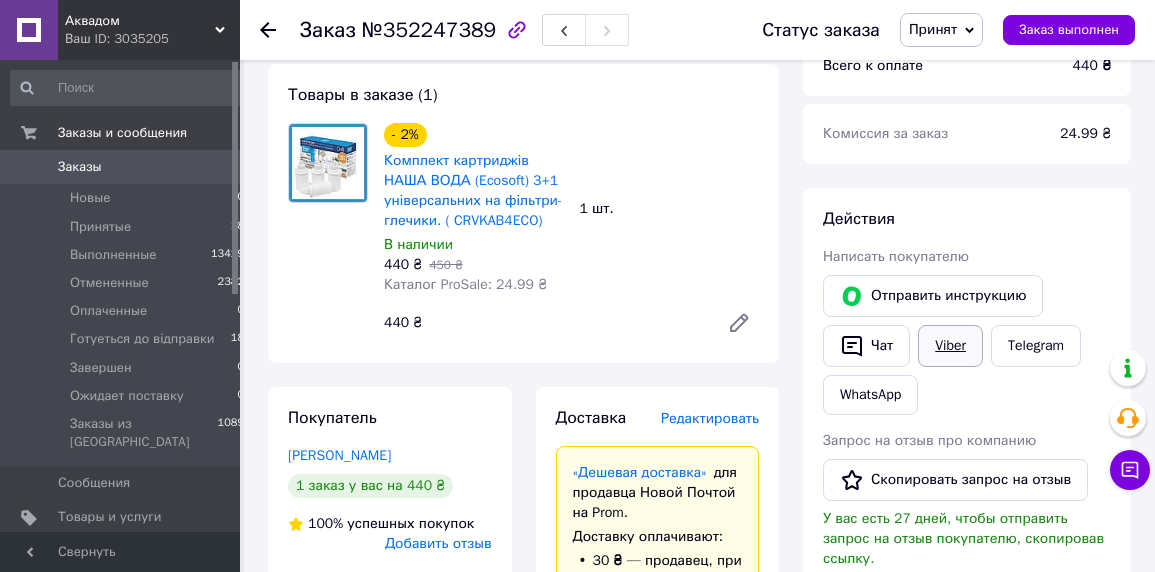 click on "Viber" at bounding box center [950, 346] 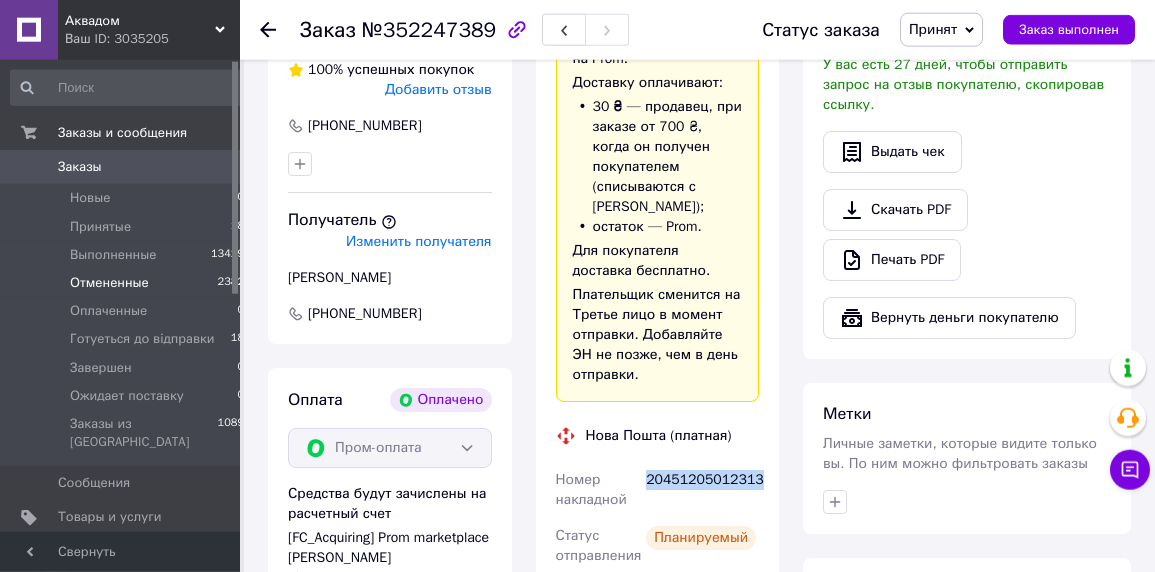 scroll, scrollTop: 1087, scrollLeft: 0, axis: vertical 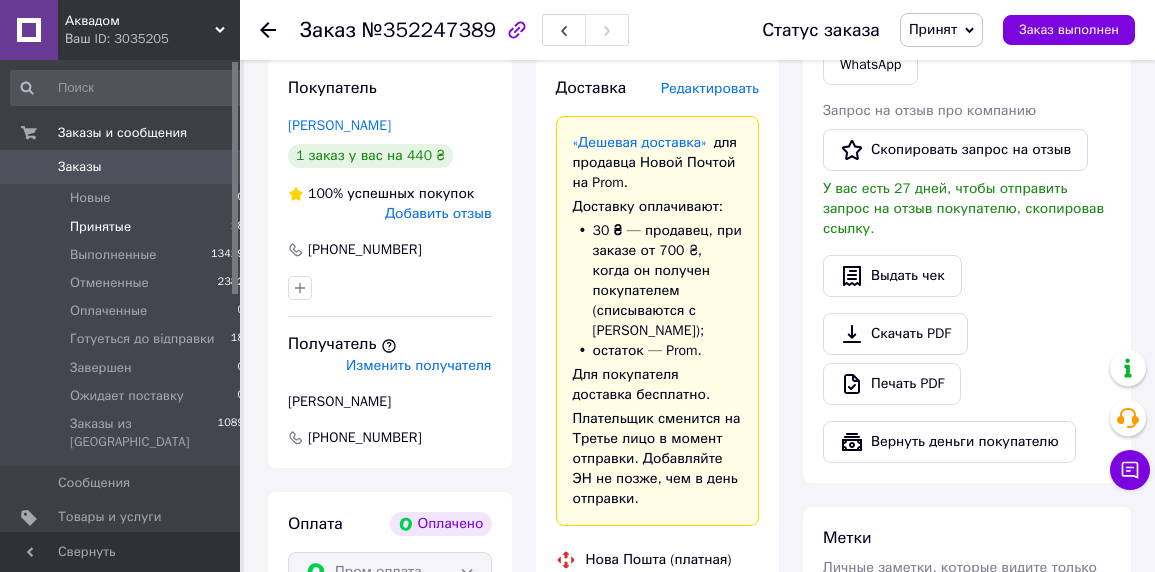 click on "Принятые" at bounding box center [100, 227] 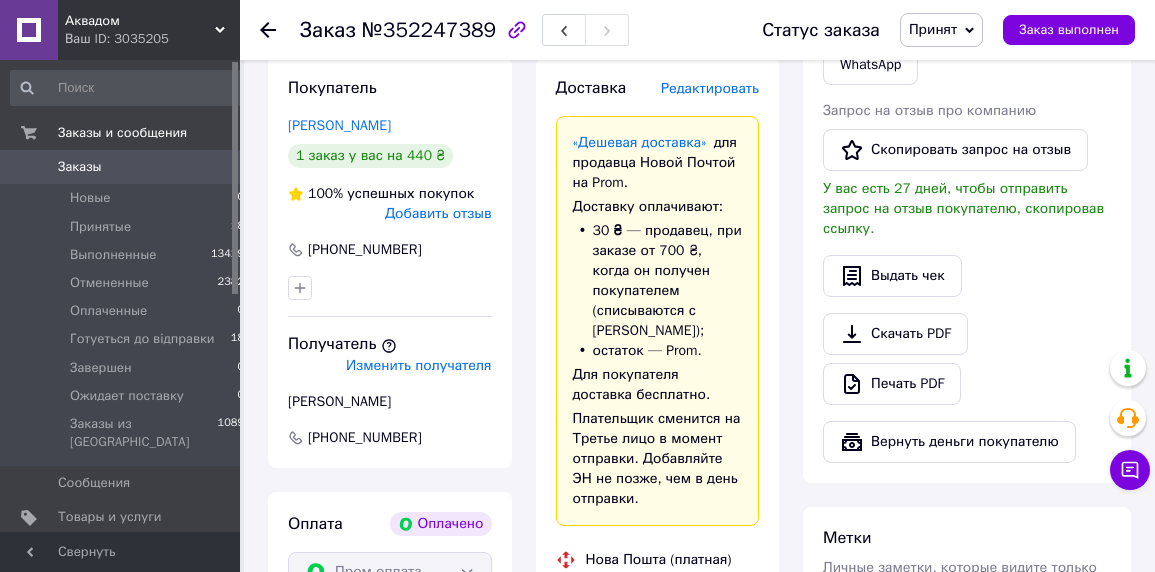 scroll, scrollTop: 0, scrollLeft: 0, axis: both 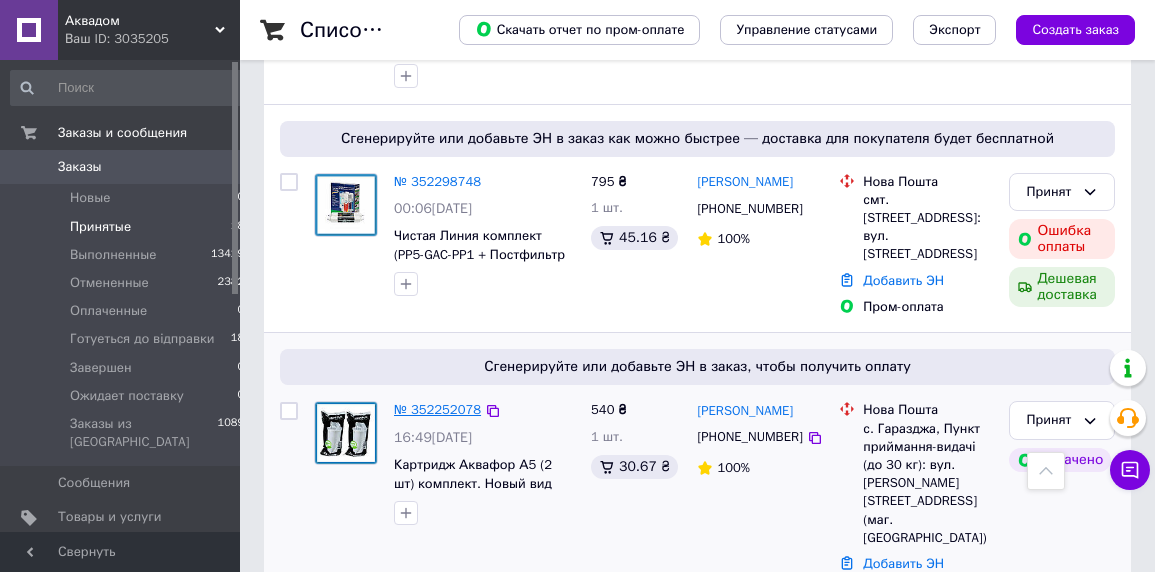 click on "№ 352252078" at bounding box center (437, 409) 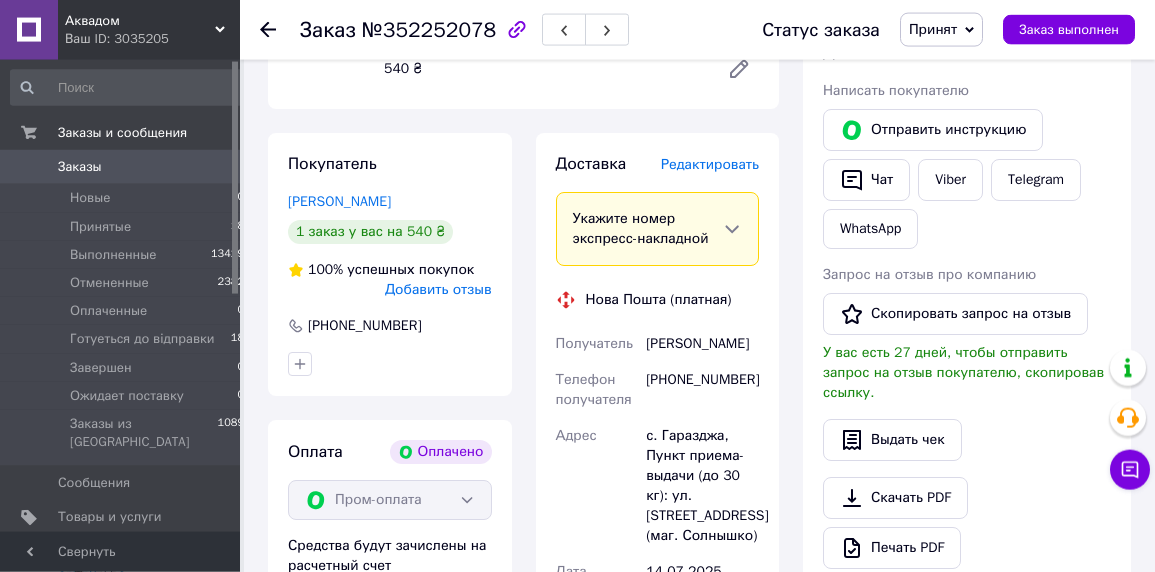 scroll, scrollTop: 956, scrollLeft: 0, axis: vertical 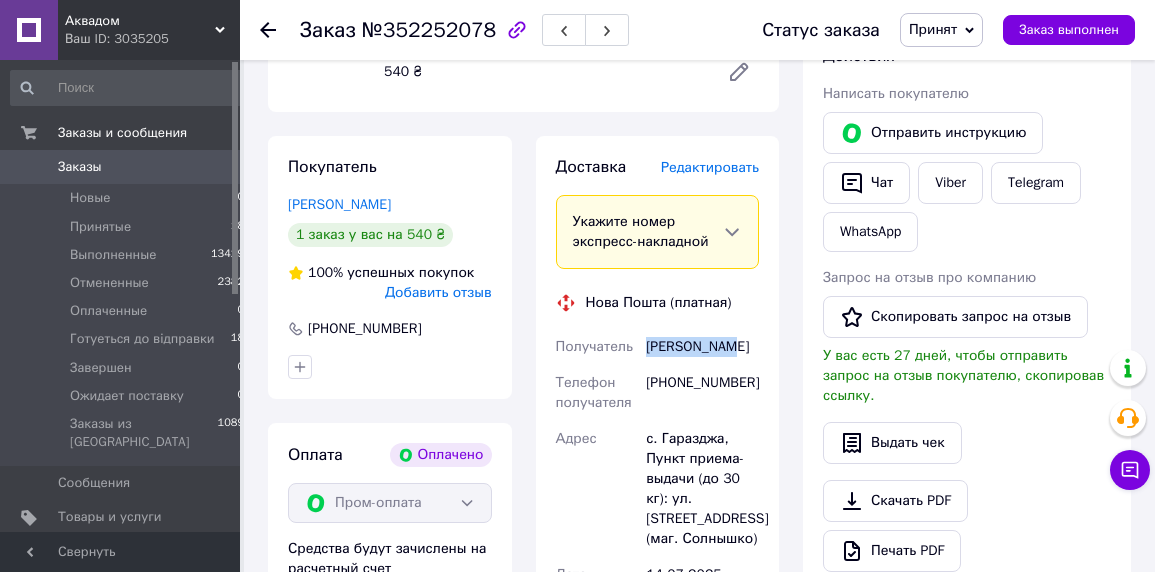 drag, startPoint x: 643, startPoint y: 328, endPoint x: 780, endPoint y: 328, distance: 137 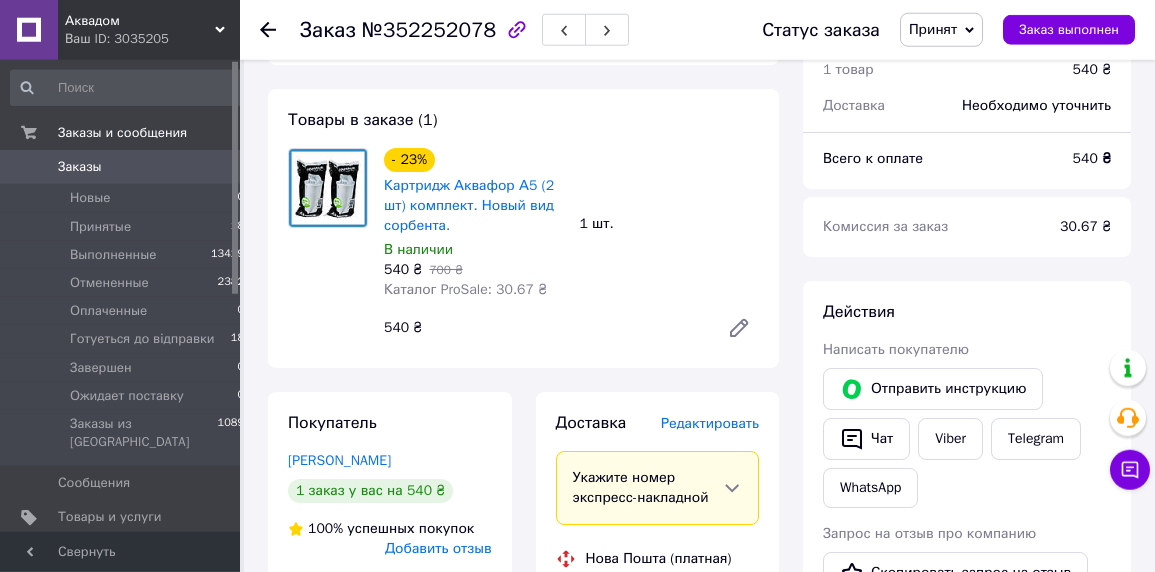 scroll, scrollTop: 736, scrollLeft: 0, axis: vertical 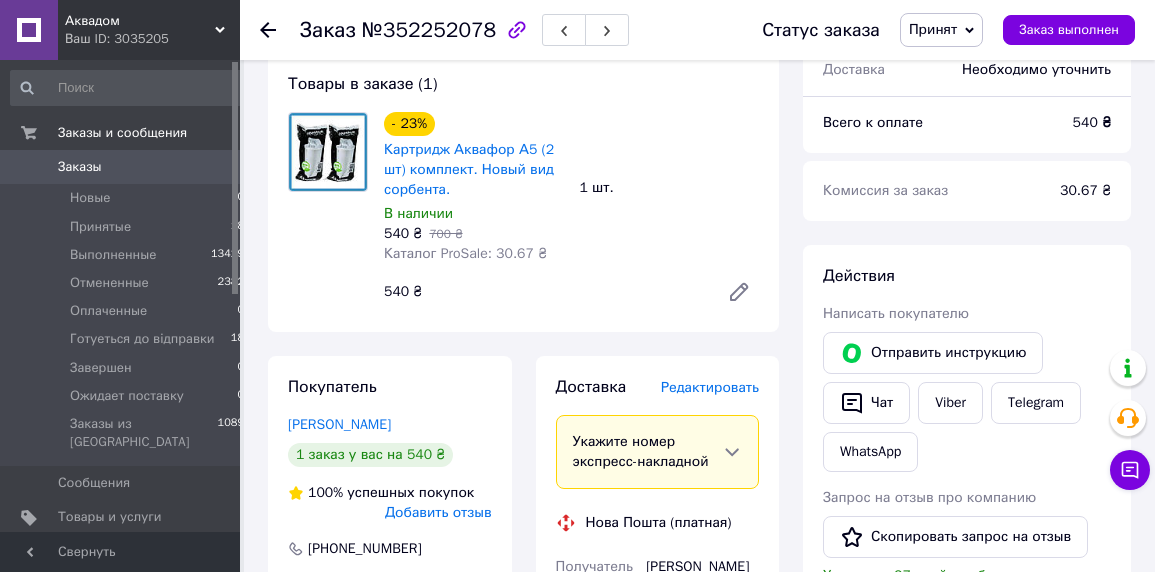 click on "Редактировать" at bounding box center (710, 387) 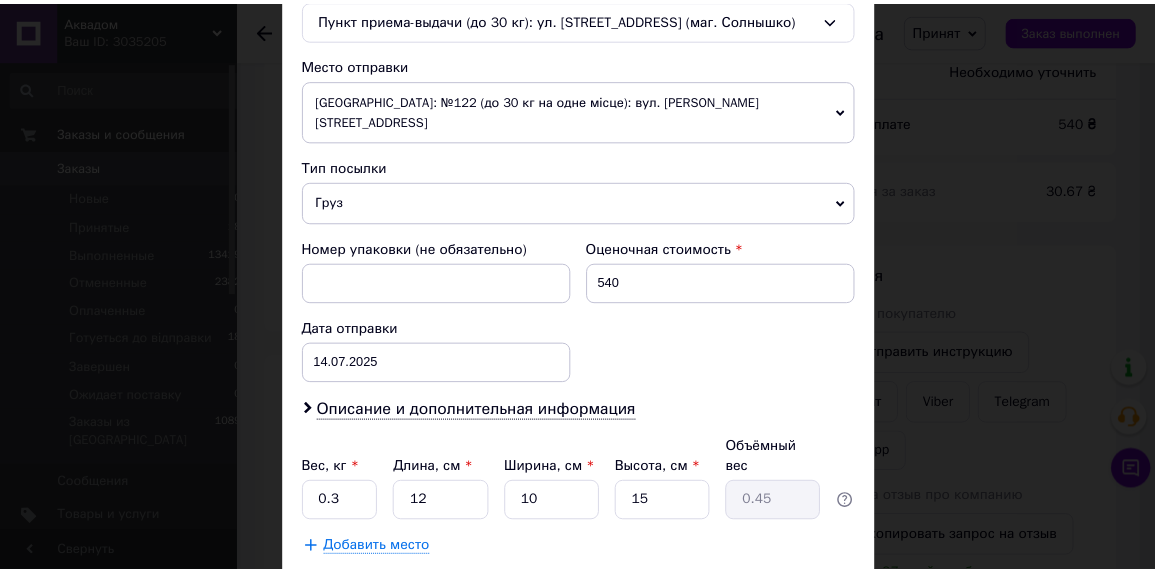 scroll, scrollTop: 754, scrollLeft: 0, axis: vertical 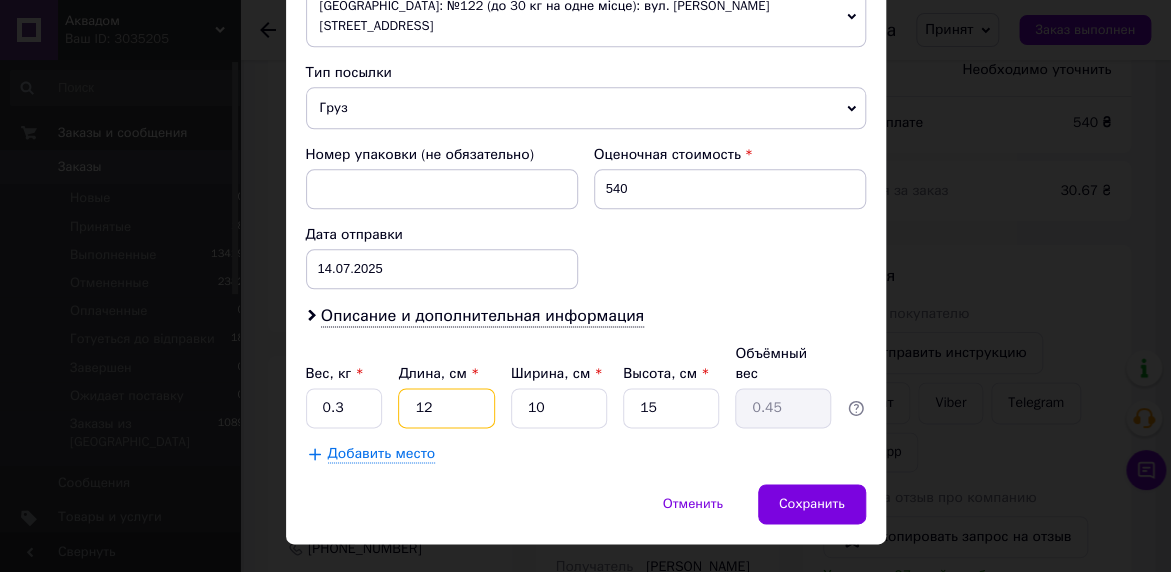 click on "12" at bounding box center [446, 408] 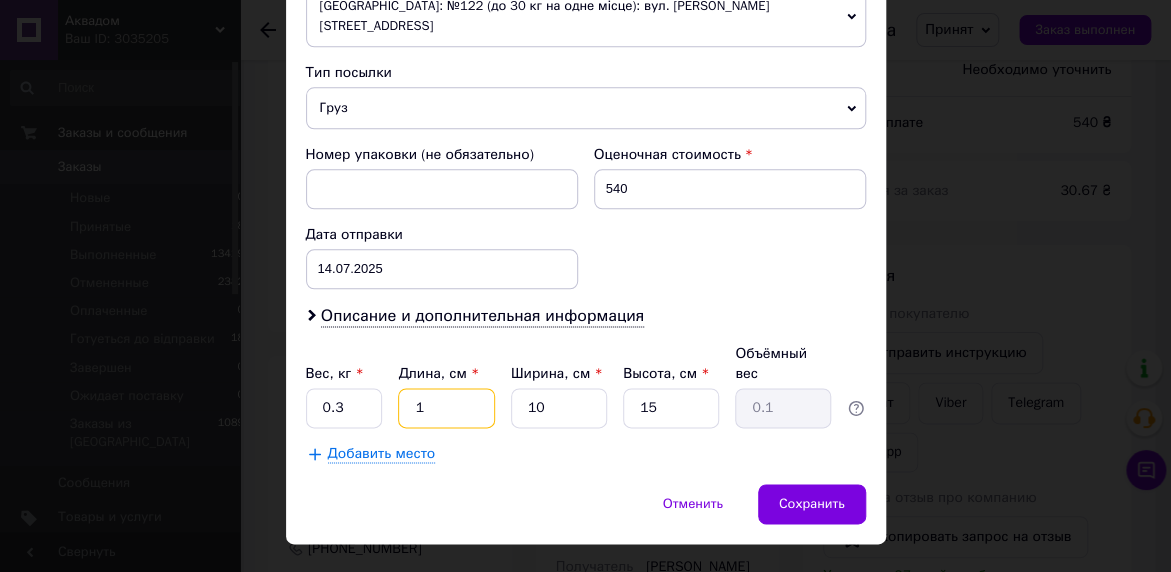 type on "14" 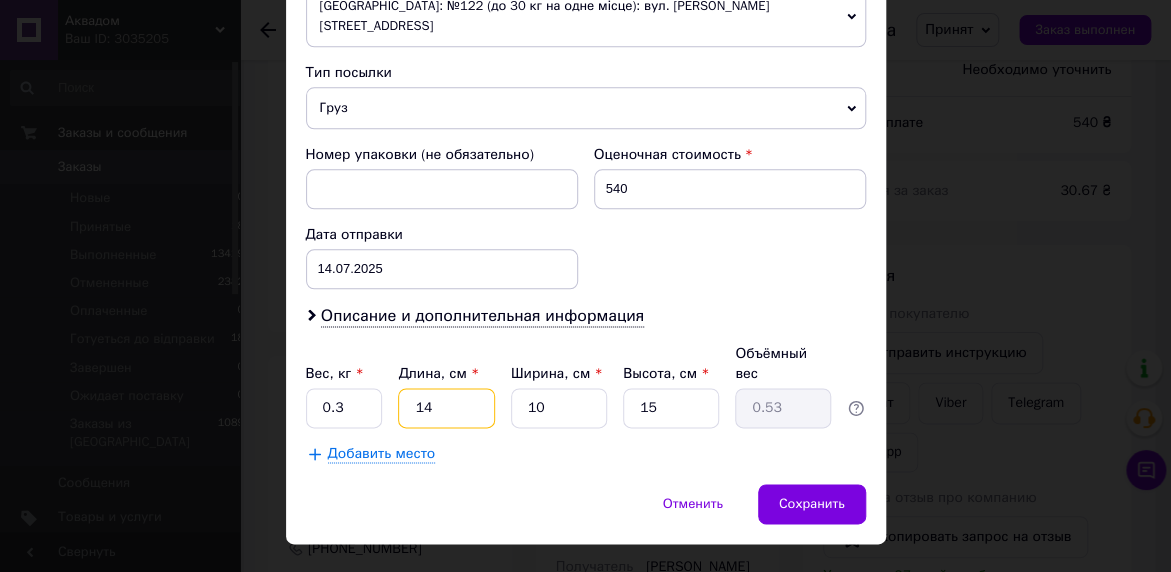 type on "14" 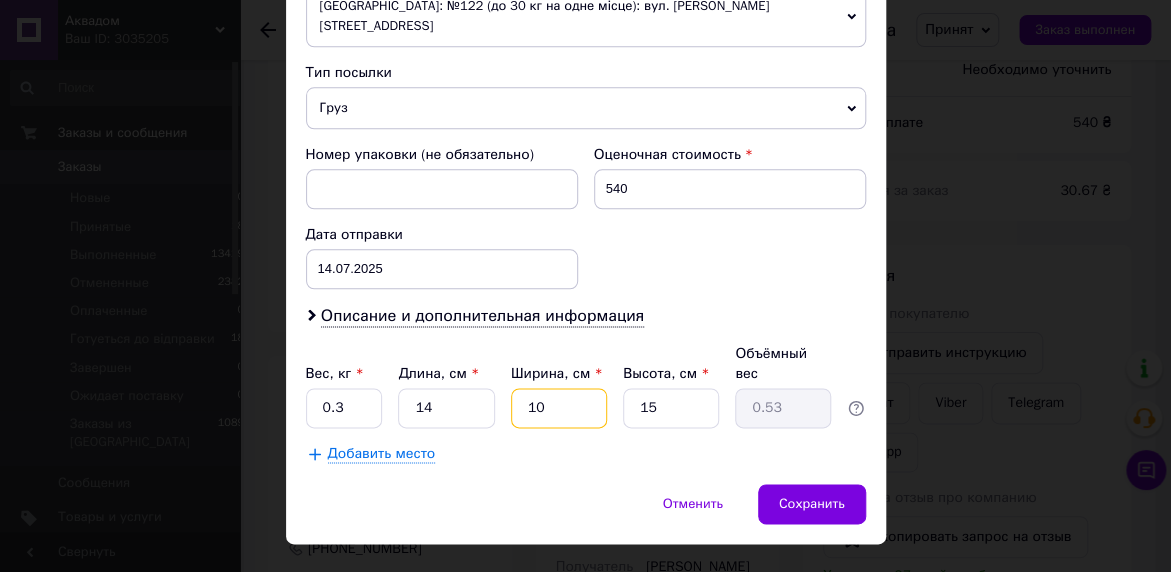 click on "10" at bounding box center [559, 408] 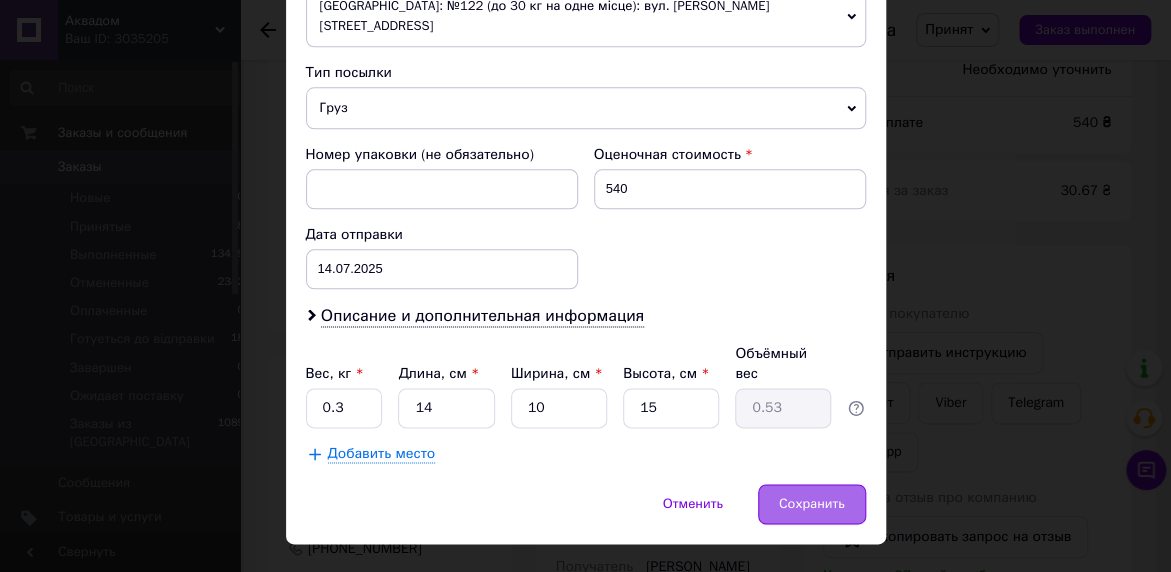 click on "Сохранить" at bounding box center (812, 504) 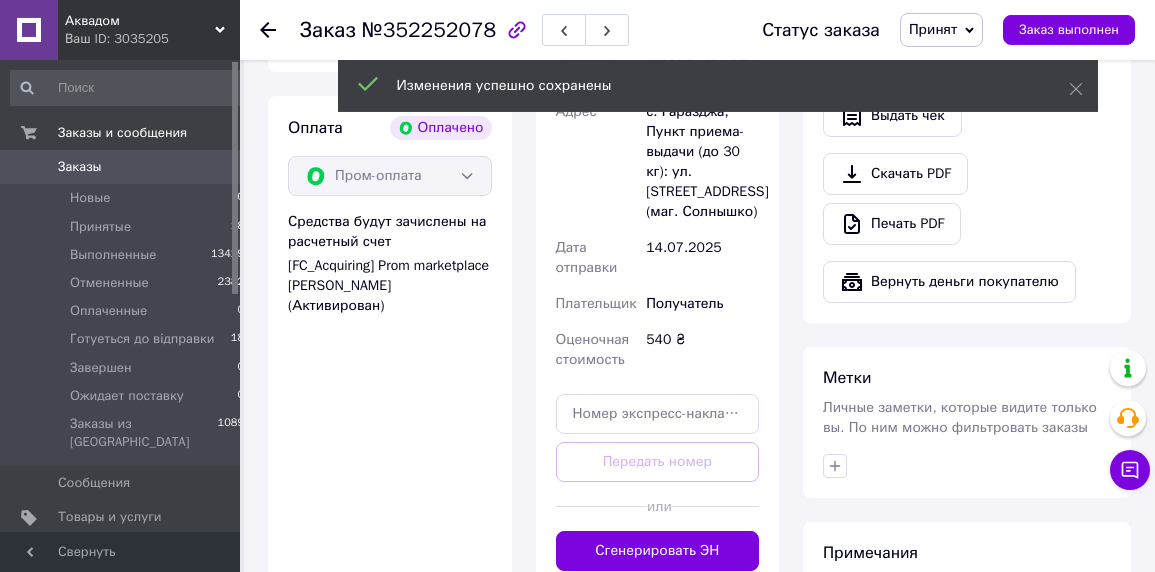 scroll, scrollTop: 1286, scrollLeft: 0, axis: vertical 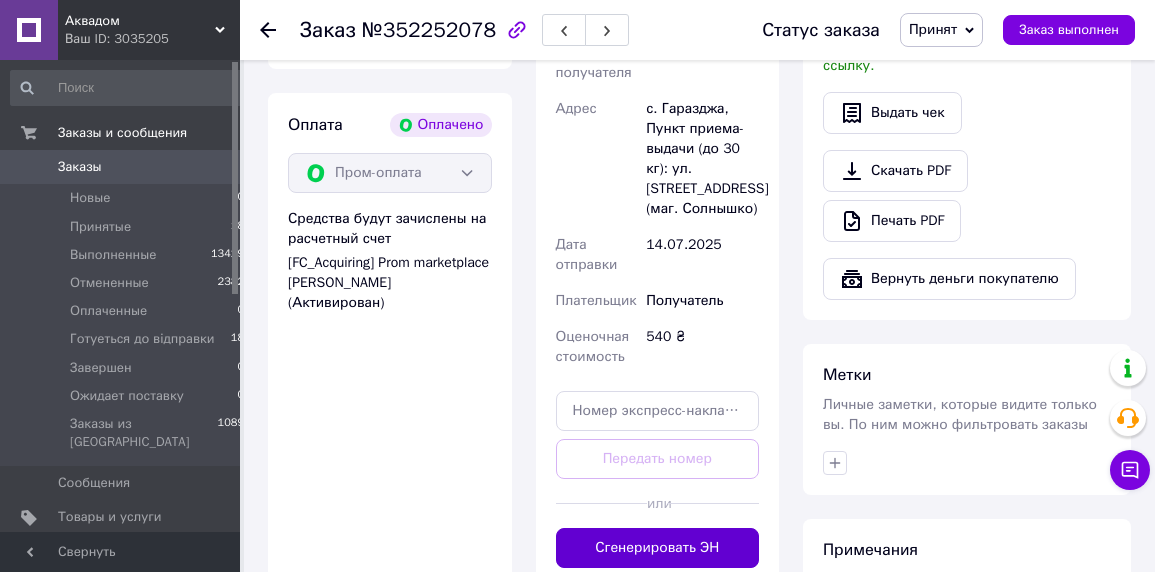 click on "Сгенерировать ЭН" at bounding box center [658, 548] 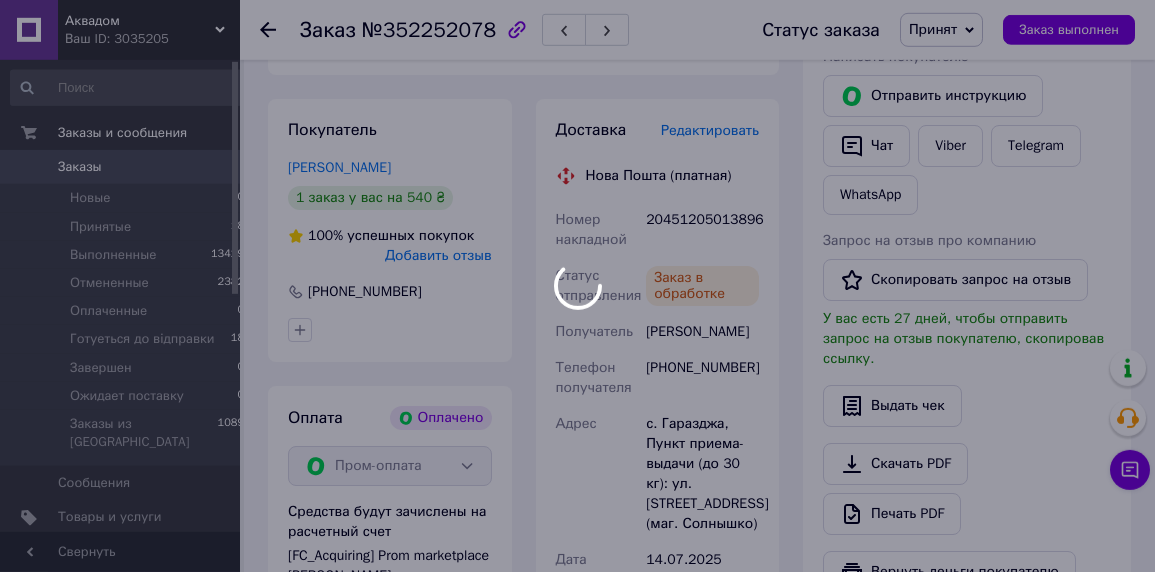 scroll, scrollTop: 956, scrollLeft: 0, axis: vertical 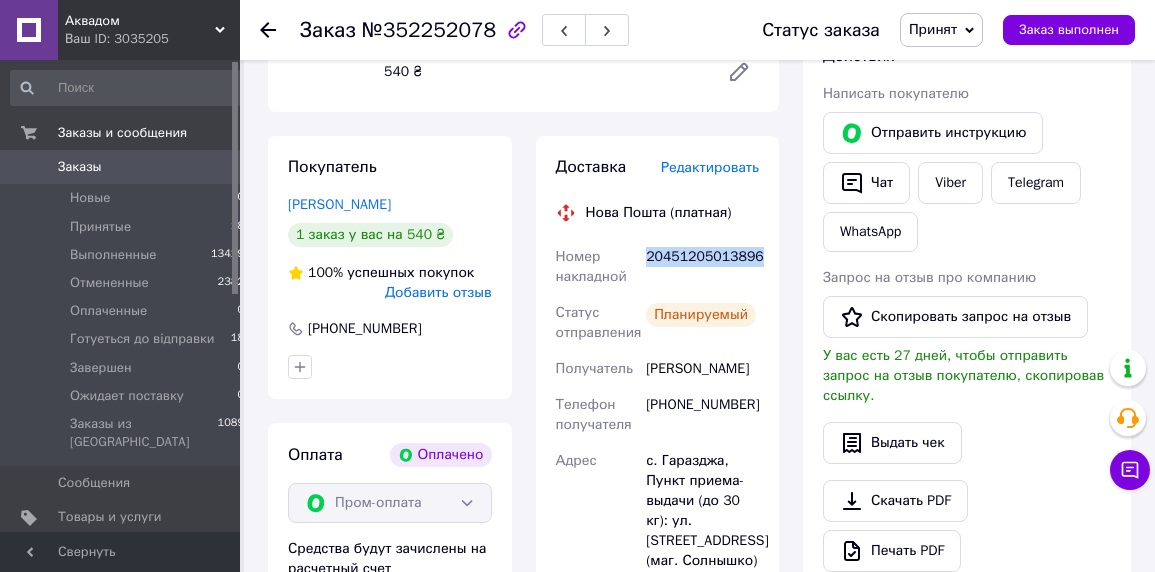 drag, startPoint x: 646, startPoint y: 236, endPoint x: 780, endPoint y: 235, distance: 134.00374 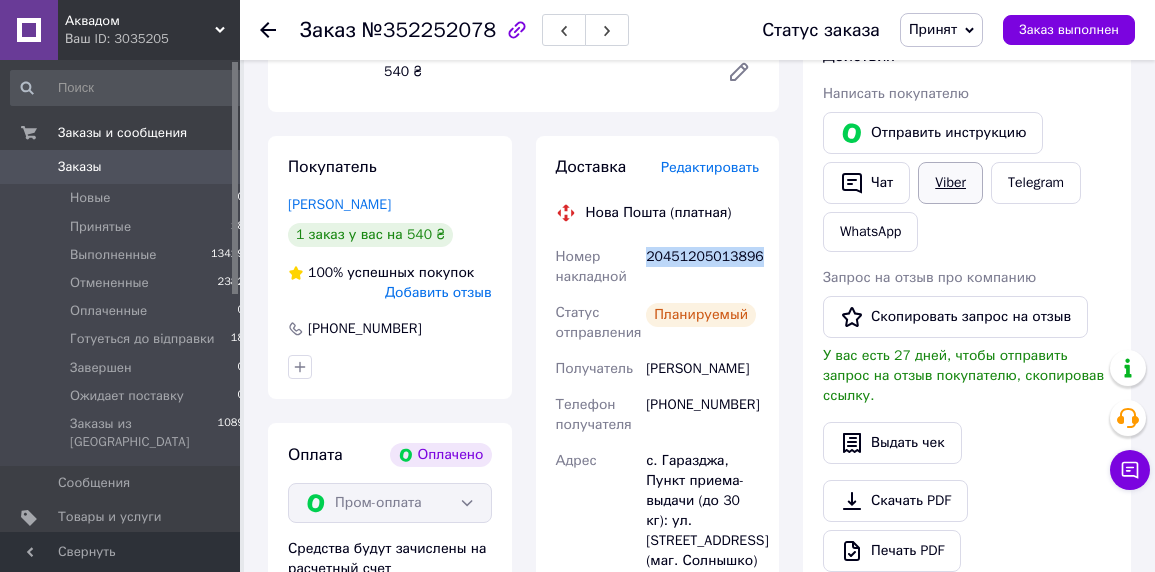 click on "Viber" at bounding box center (950, 183) 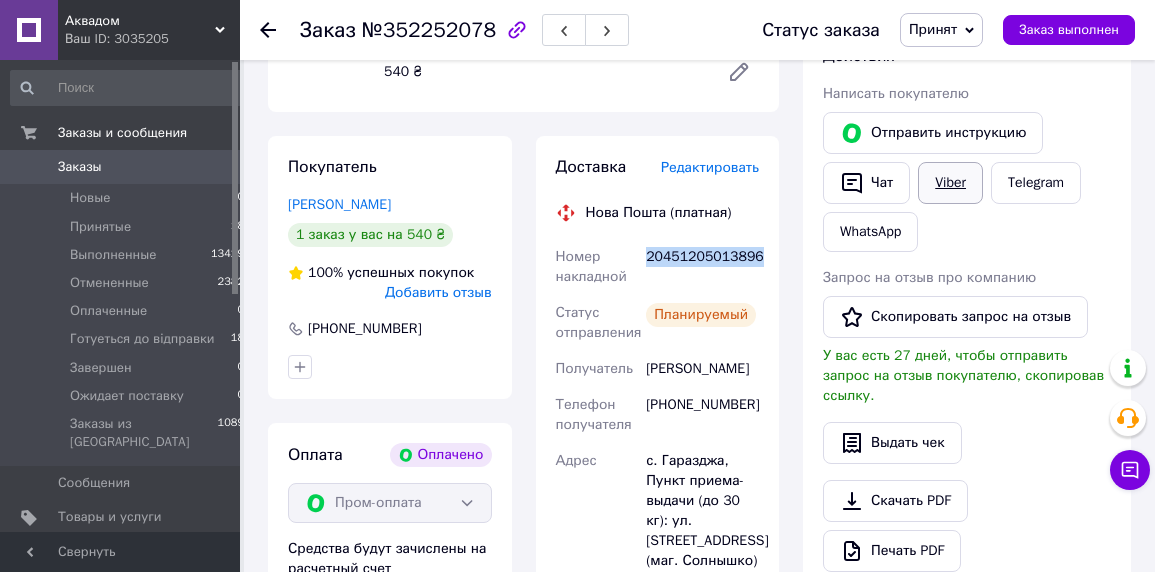 click on "Viber" at bounding box center [950, 183] 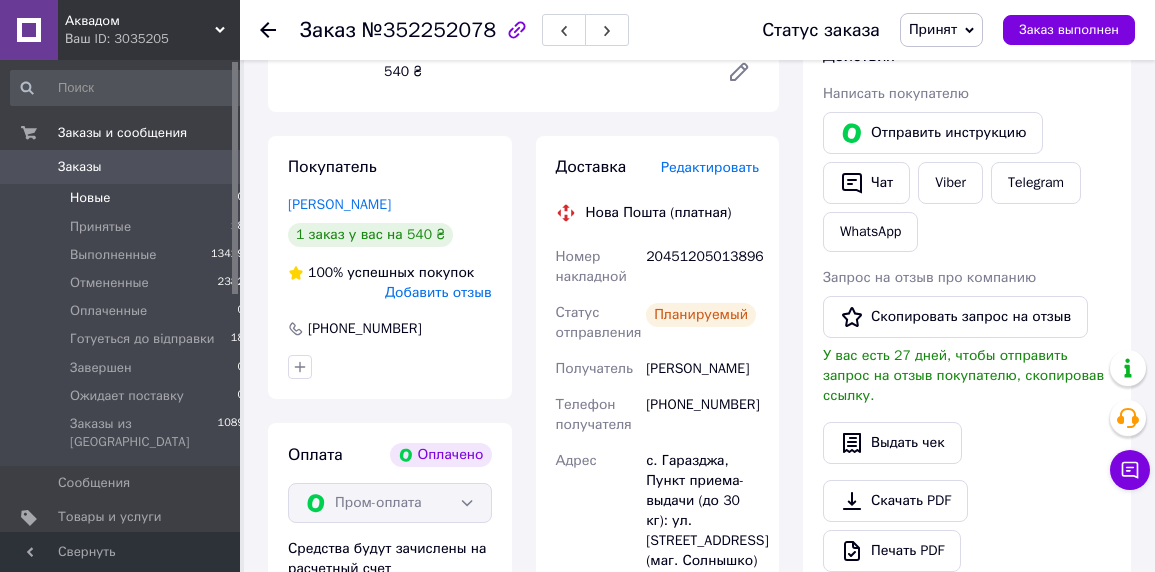 click on "Новые" at bounding box center (90, 198) 